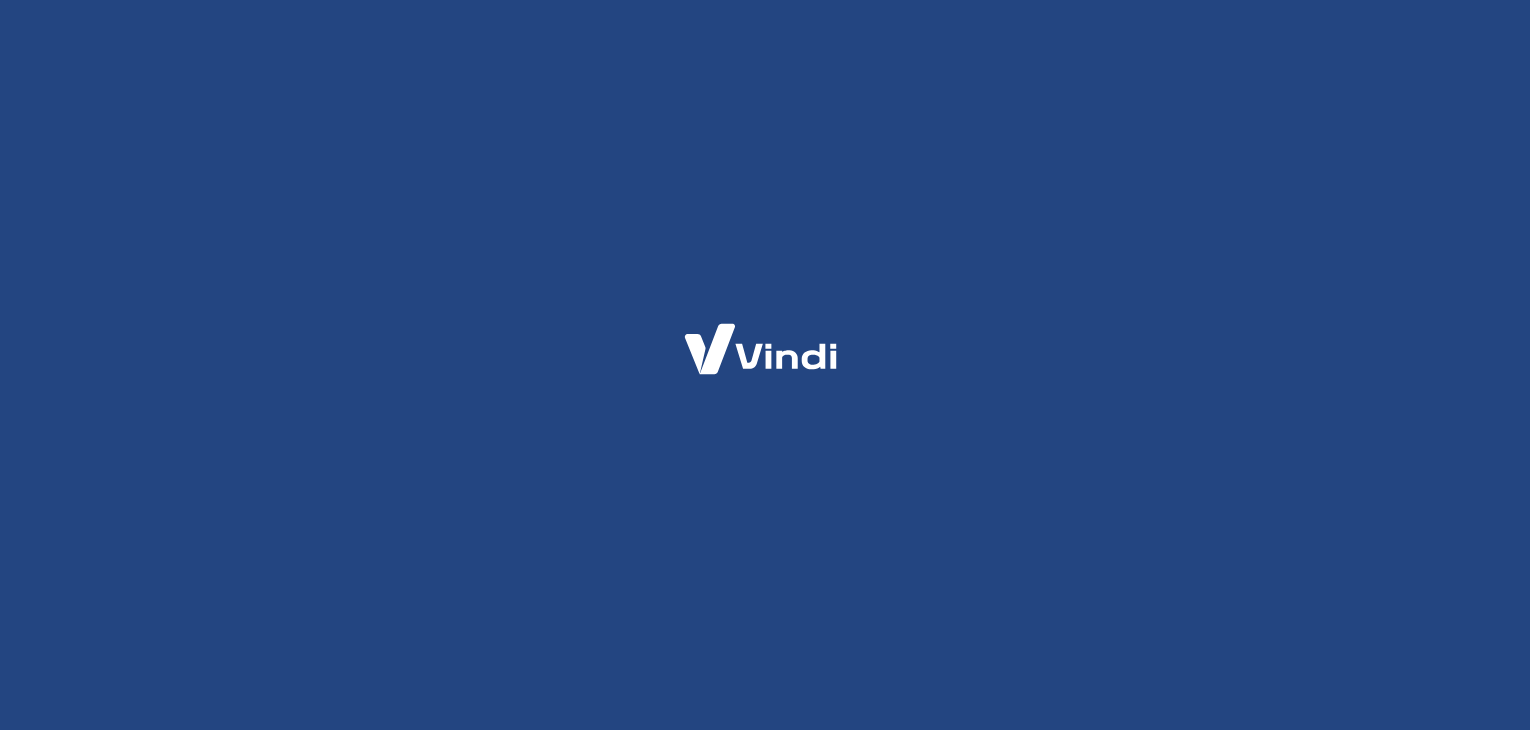 scroll, scrollTop: 0, scrollLeft: 0, axis: both 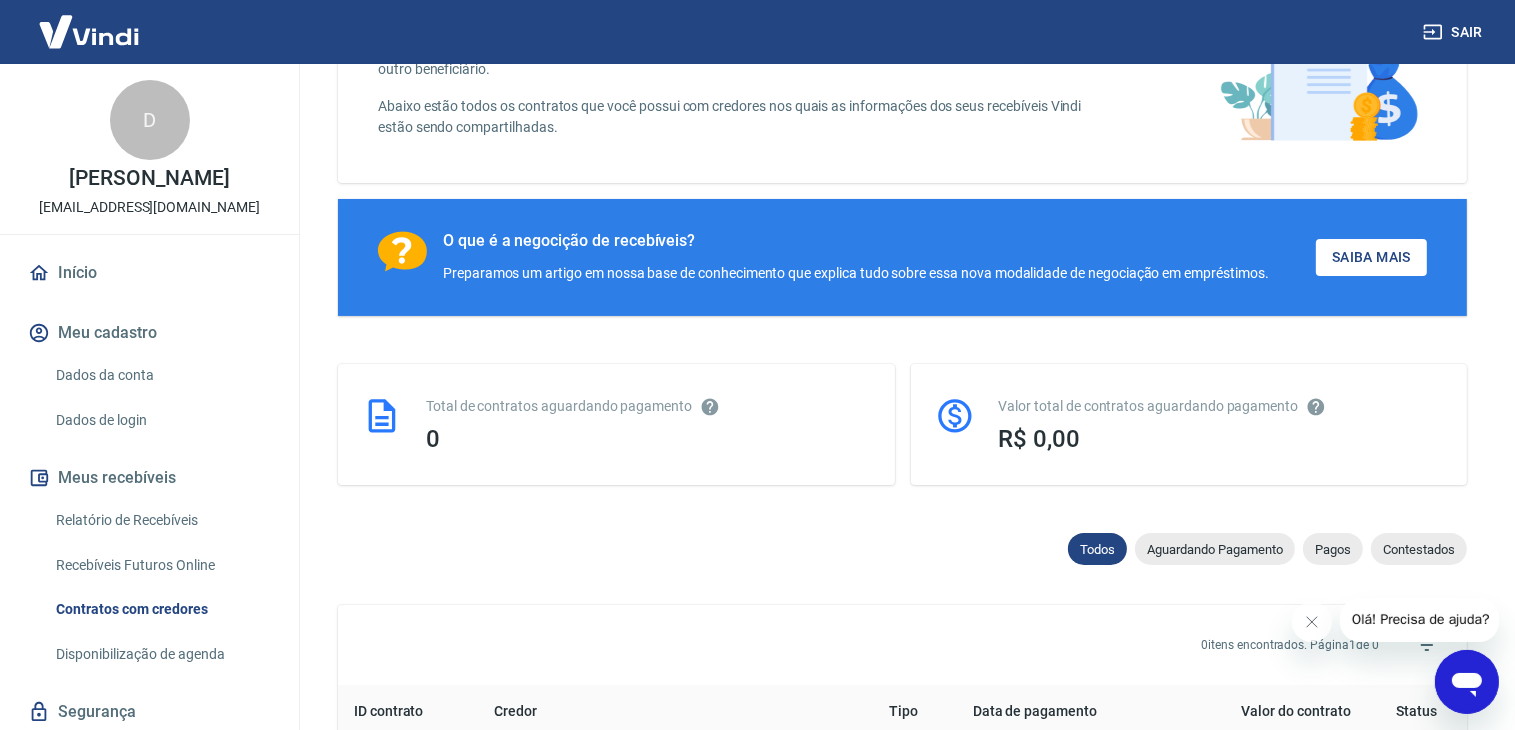 click on "Dados da conta" at bounding box center (161, 375) 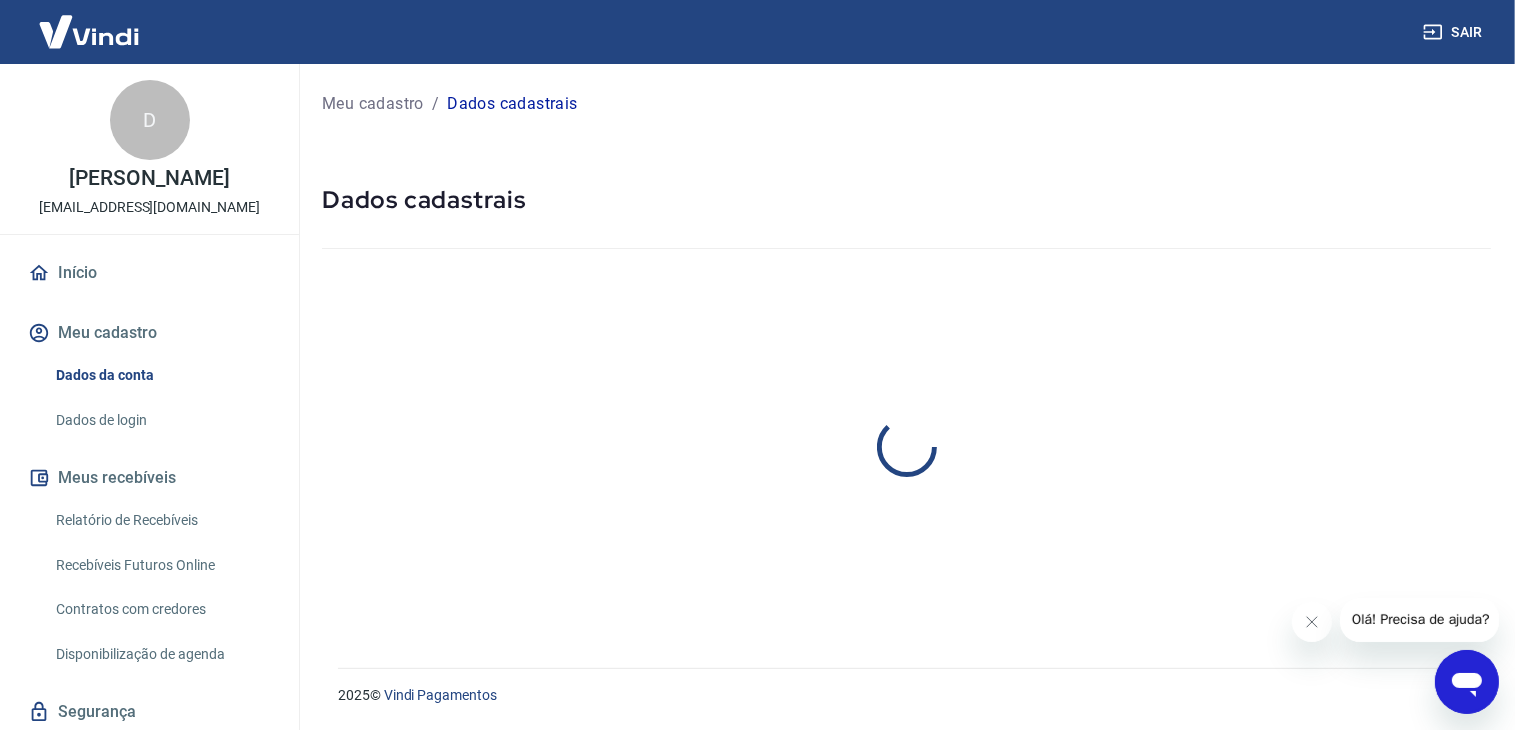 scroll, scrollTop: 0, scrollLeft: 0, axis: both 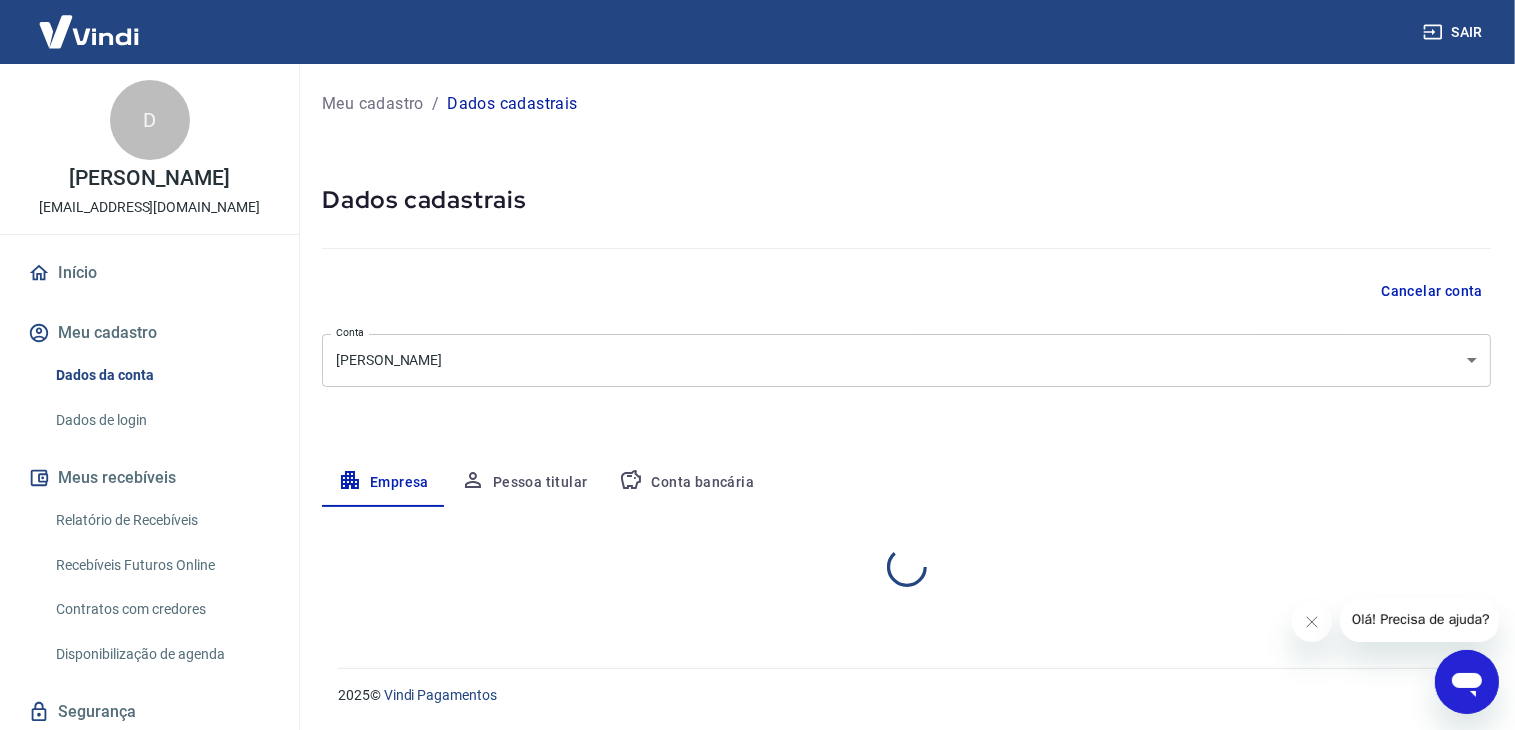 select on "RN" 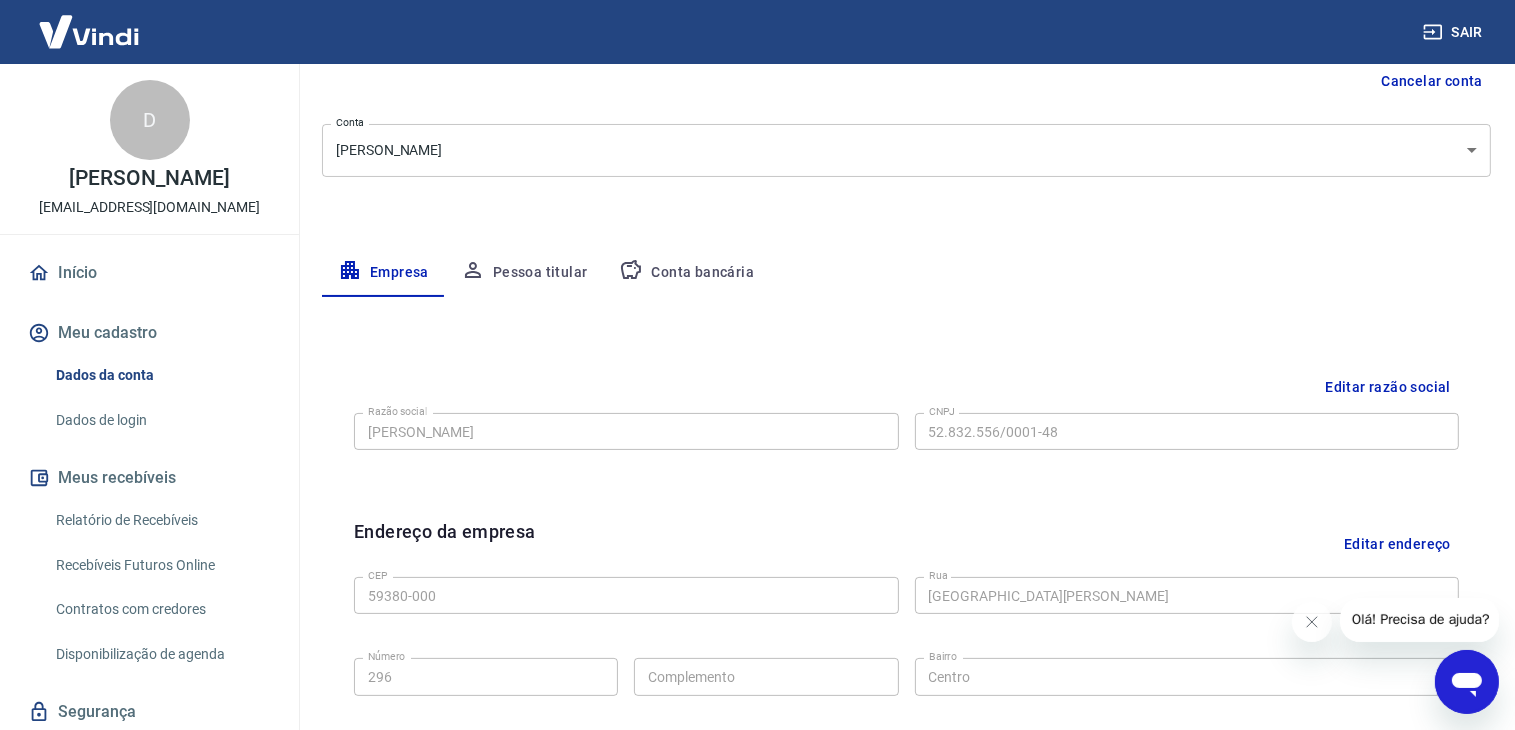 scroll, scrollTop: 112, scrollLeft: 0, axis: vertical 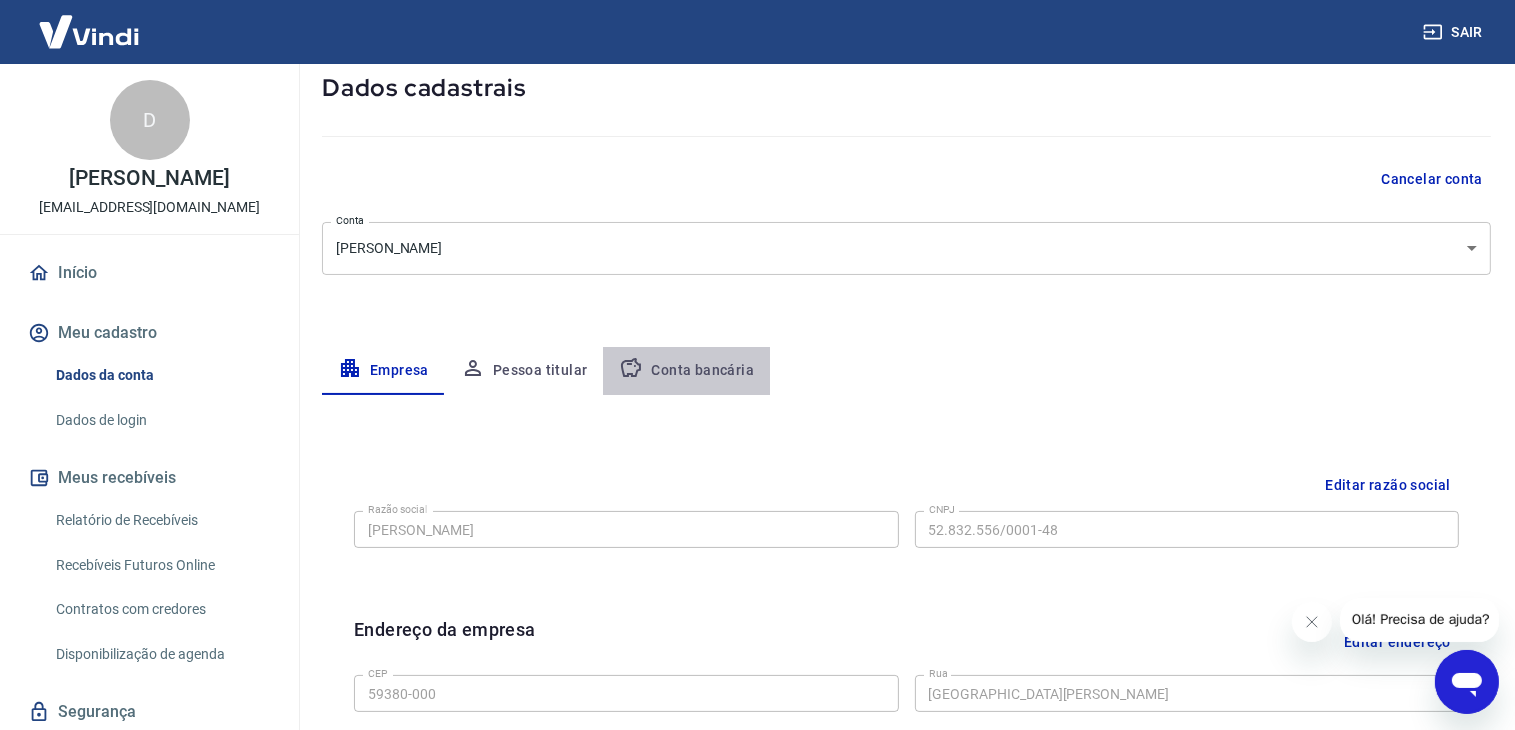 click on "Conta bancária" at bounding box center (686, 371) 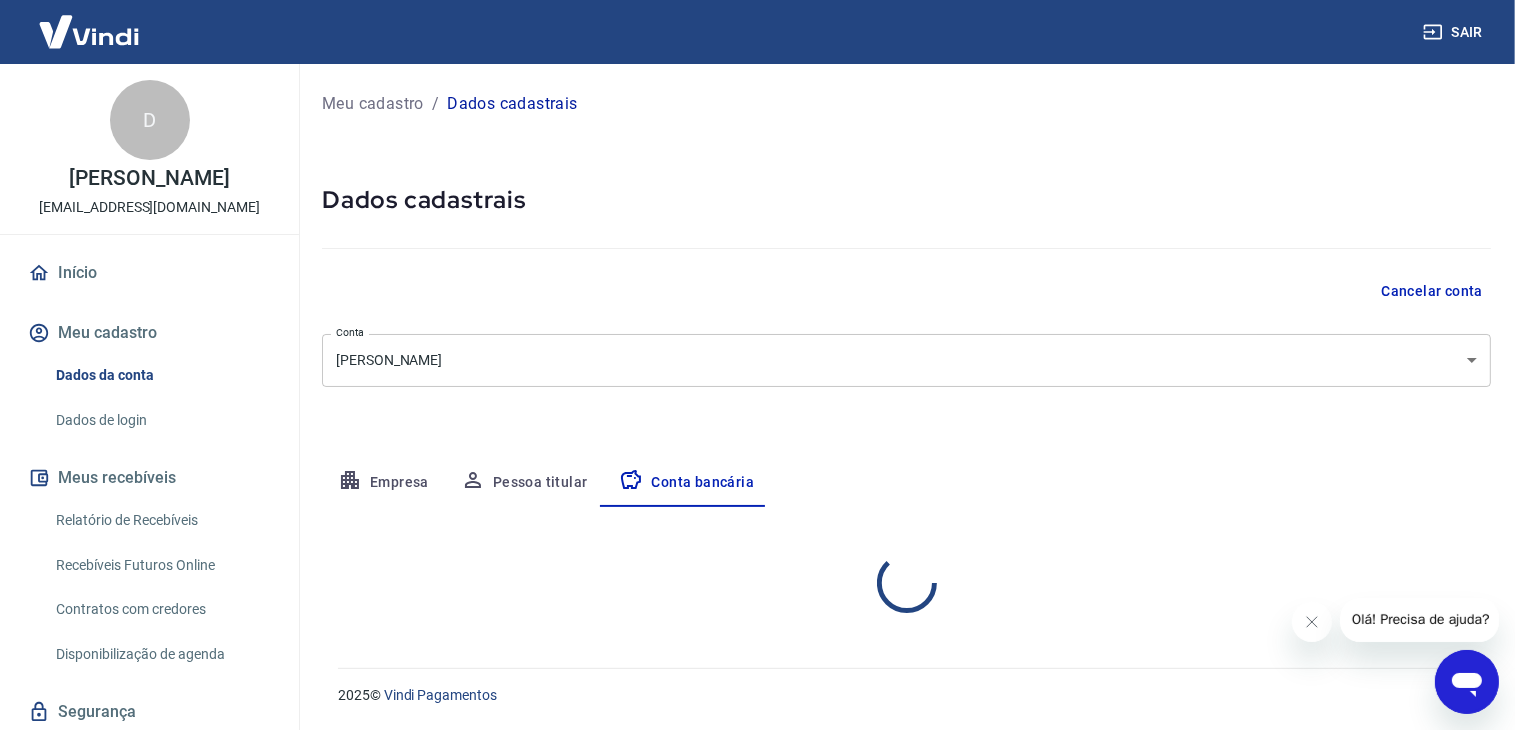 select on "1" 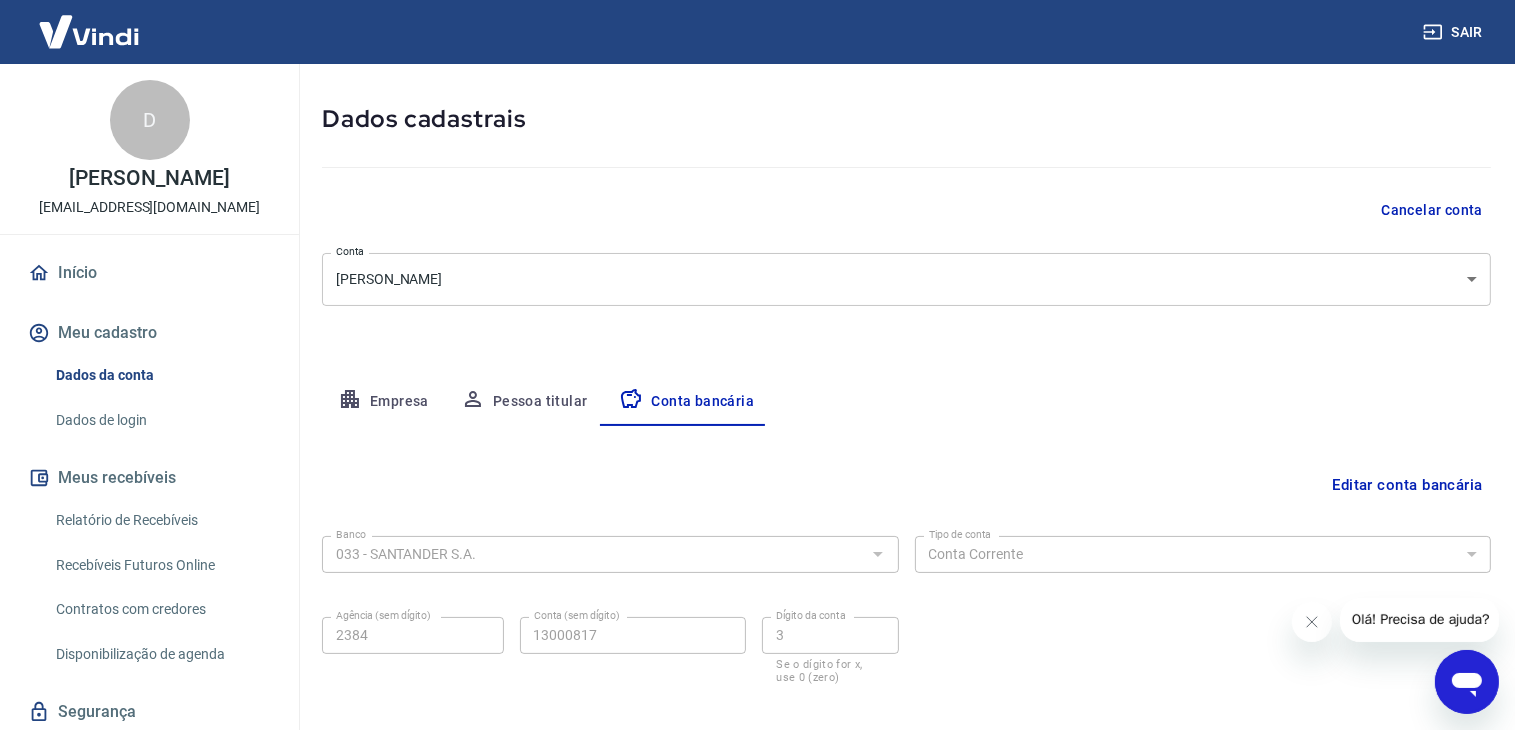 scroll, scrollTop: 0, scrollLeft: 0, axis: both 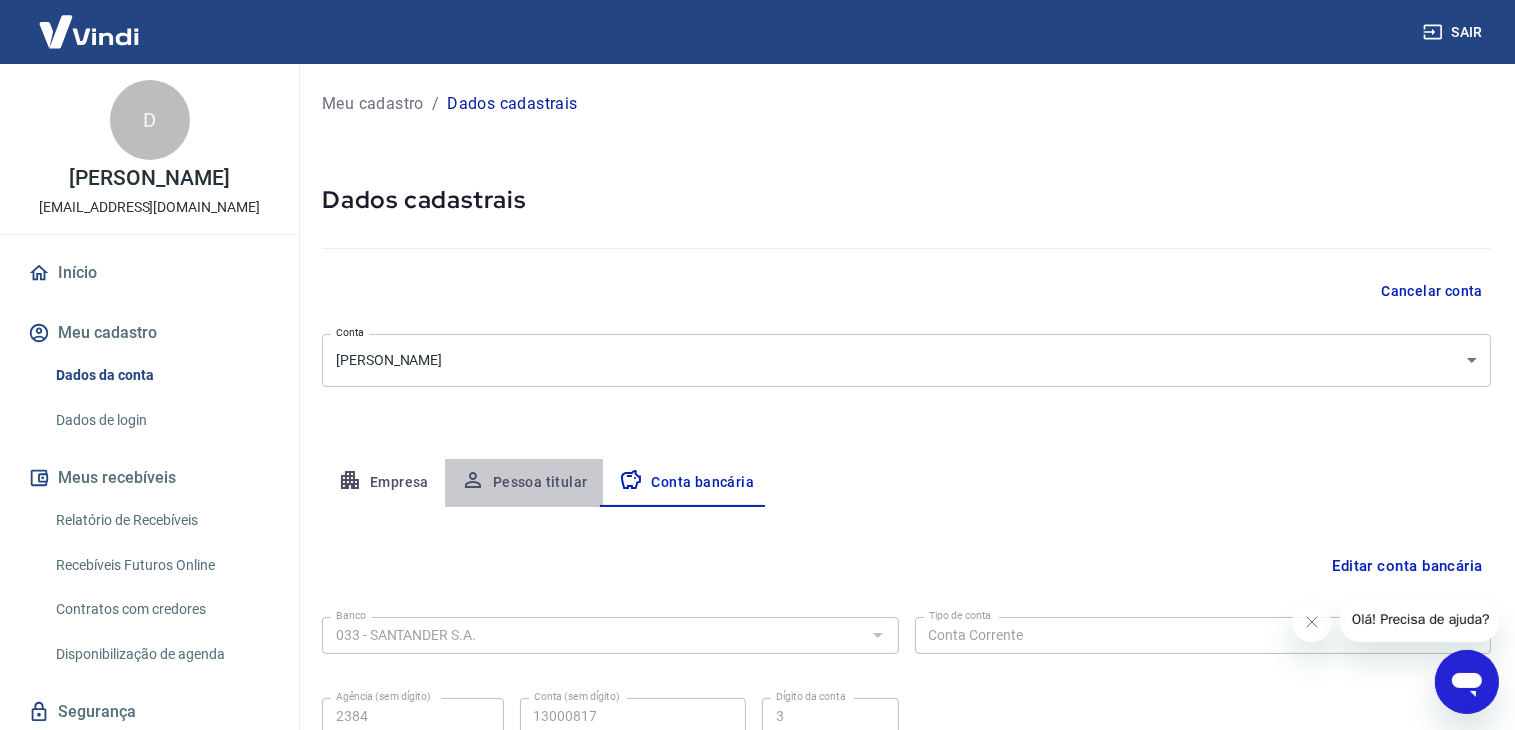 click on "Pessoa titular" at bounding box center [524, 483] 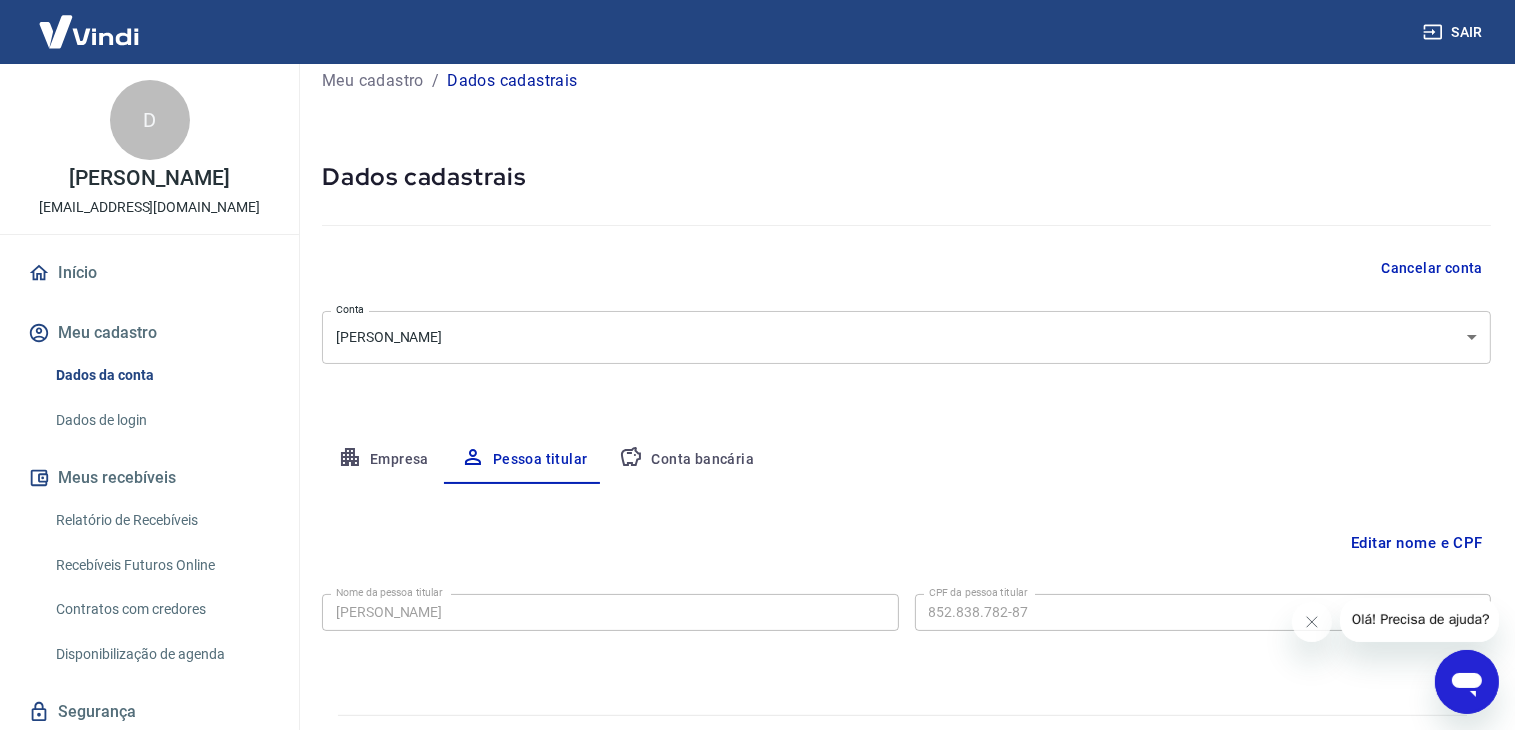 scroll, scrollTop: 0, scrollLeft: 0, axis: both 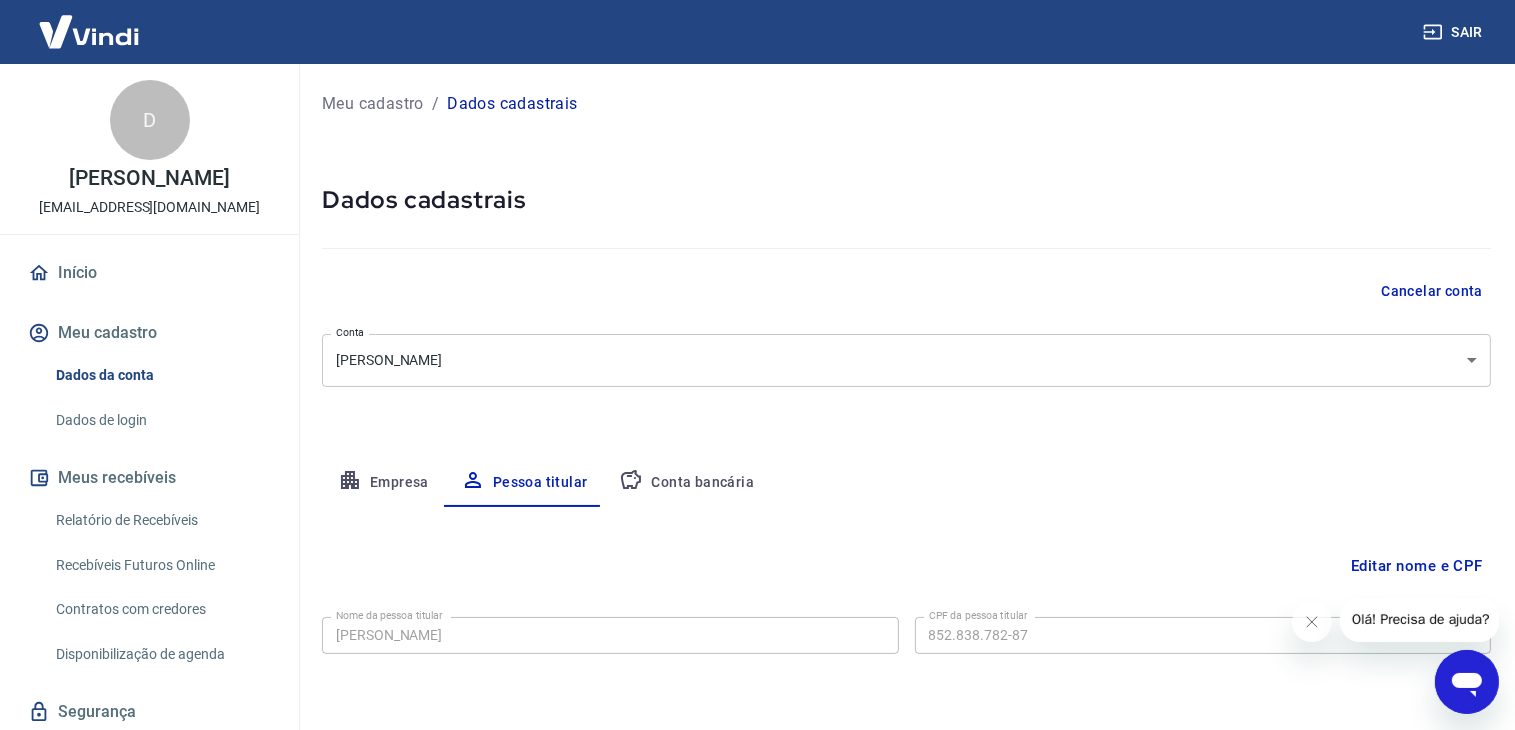 click on "Empresa" at bounding box center (383, 483) 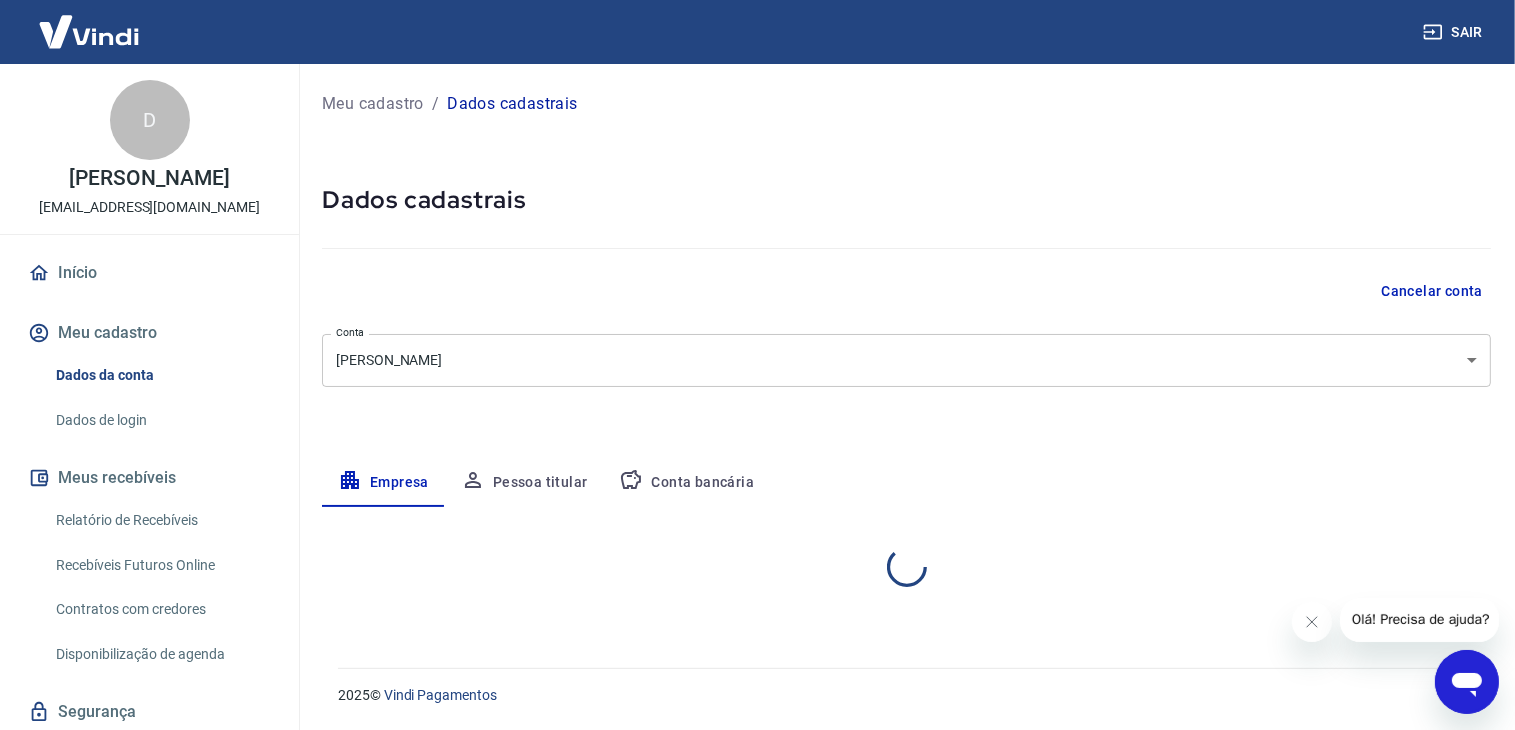 select on "RN" 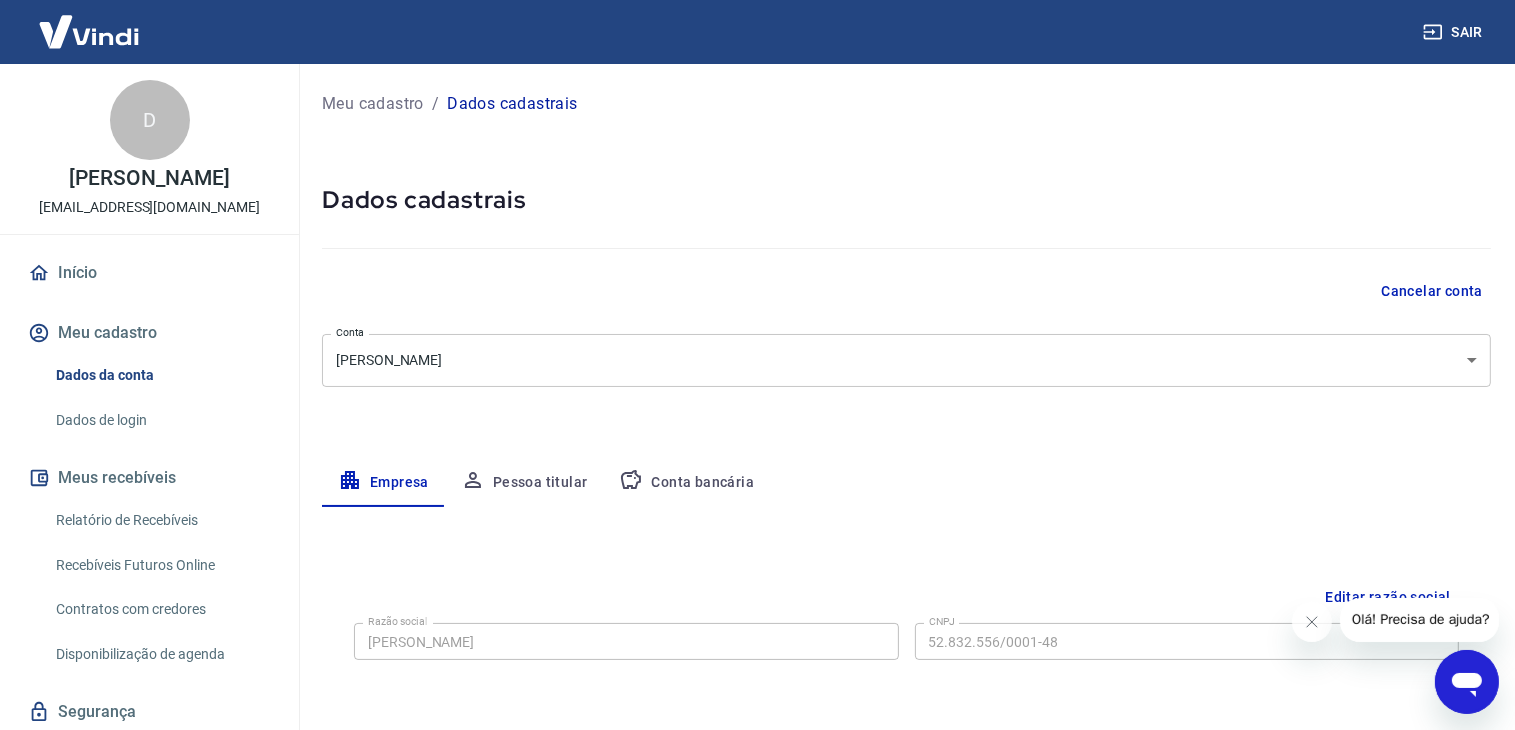 click on "Meu cadastro" at bounding box center [149, 333] 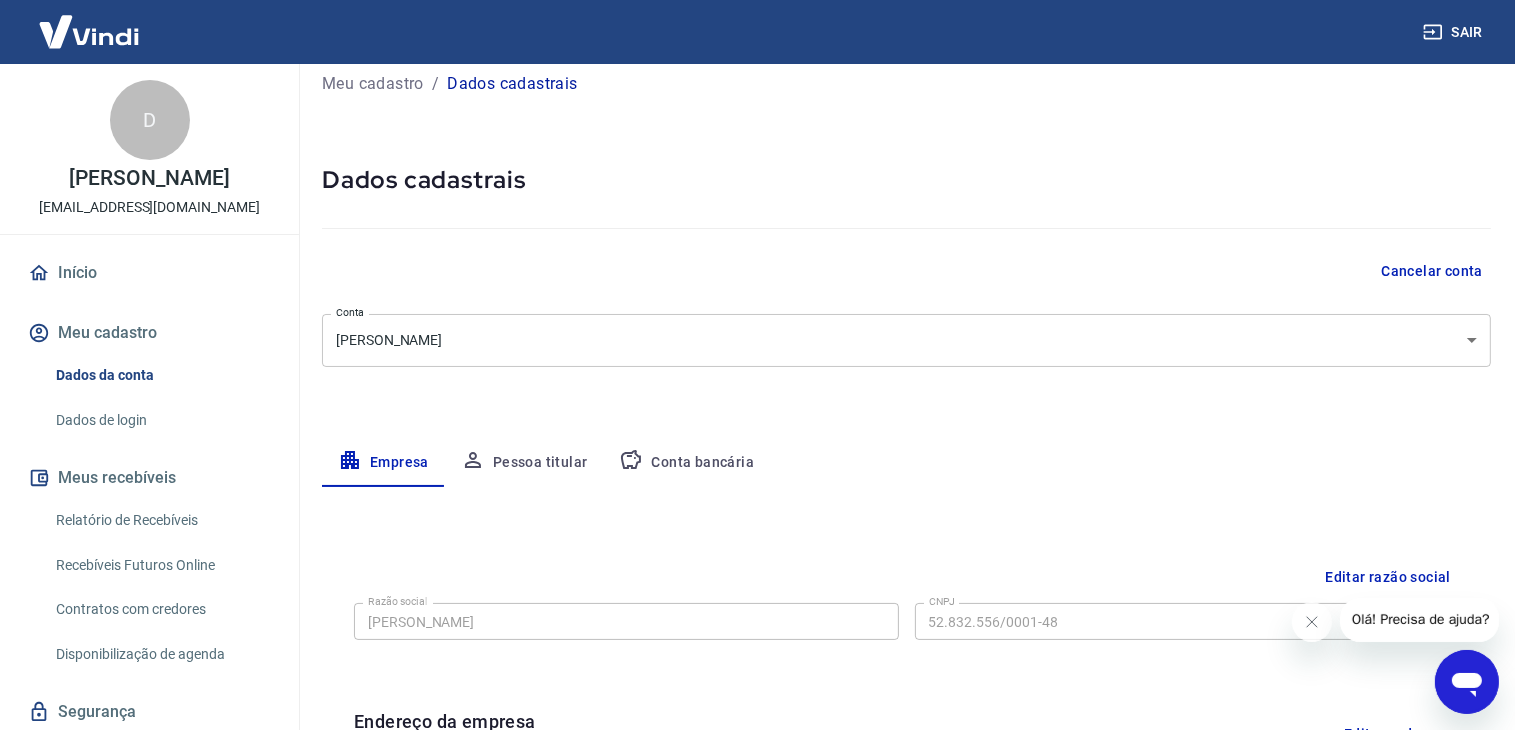 scroll, scrollTop: 0, scrollLeft: 0, axis: both 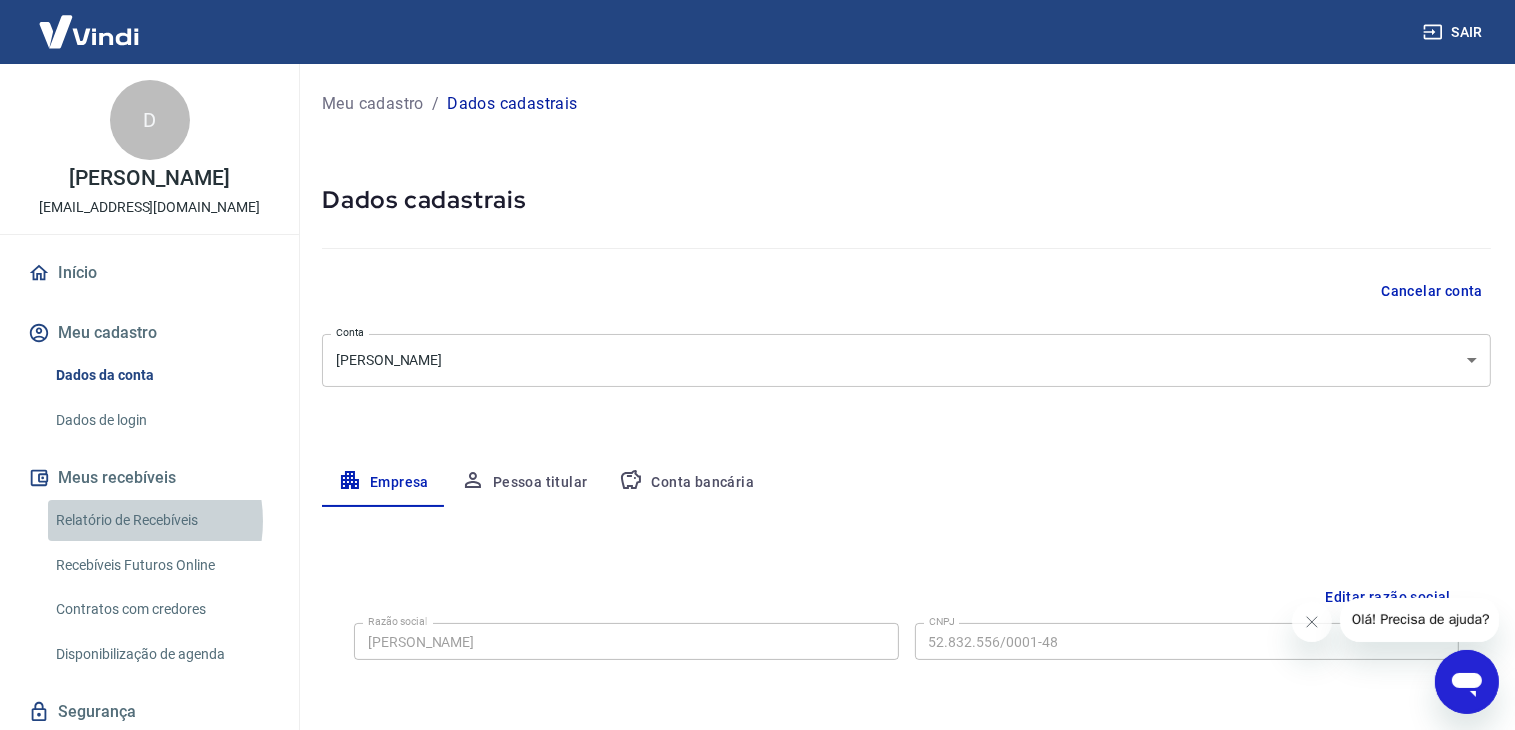 click on "Relatório de Recebíveis" at bounding box center [161, 520] 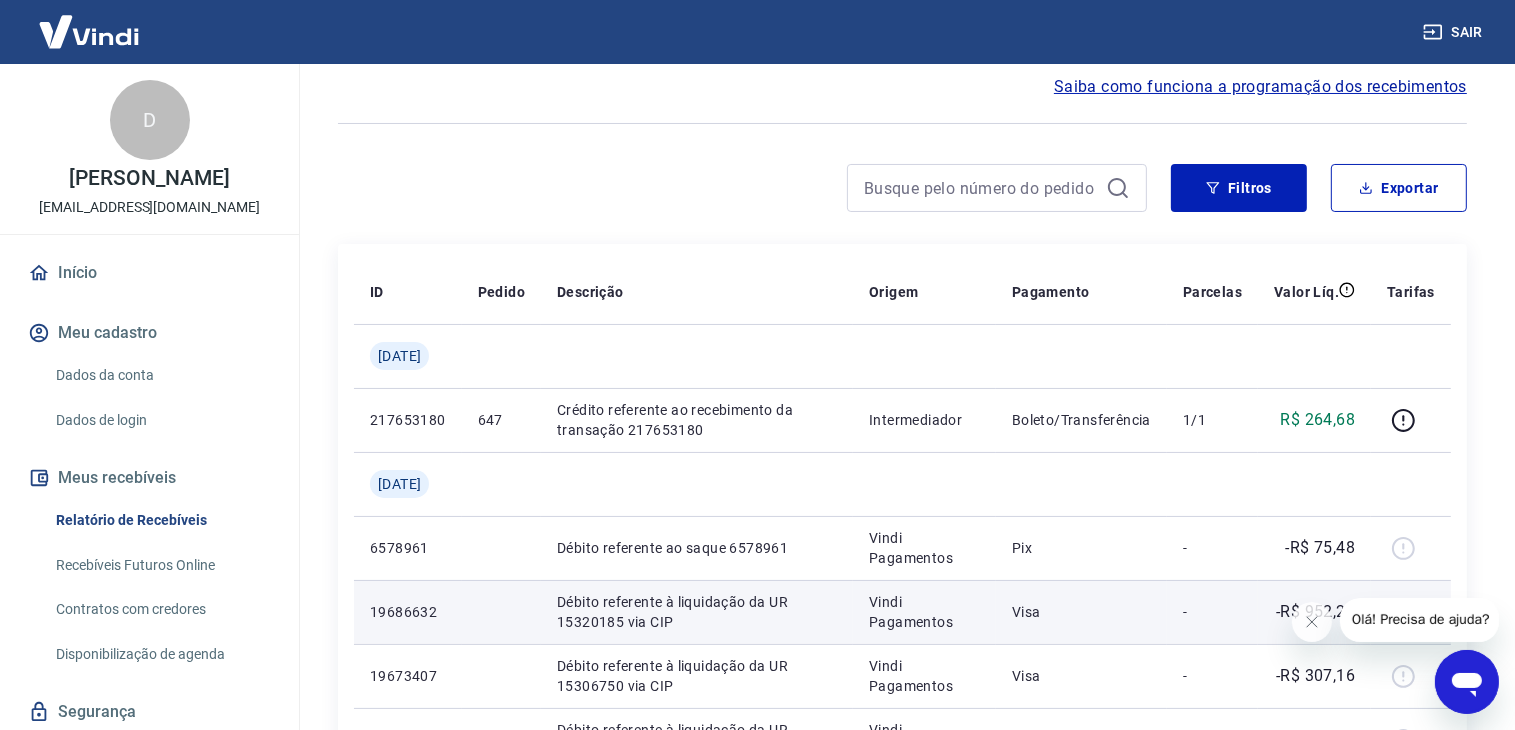scroll, scrollTop: 0, scrollLeft: 0, axis: both 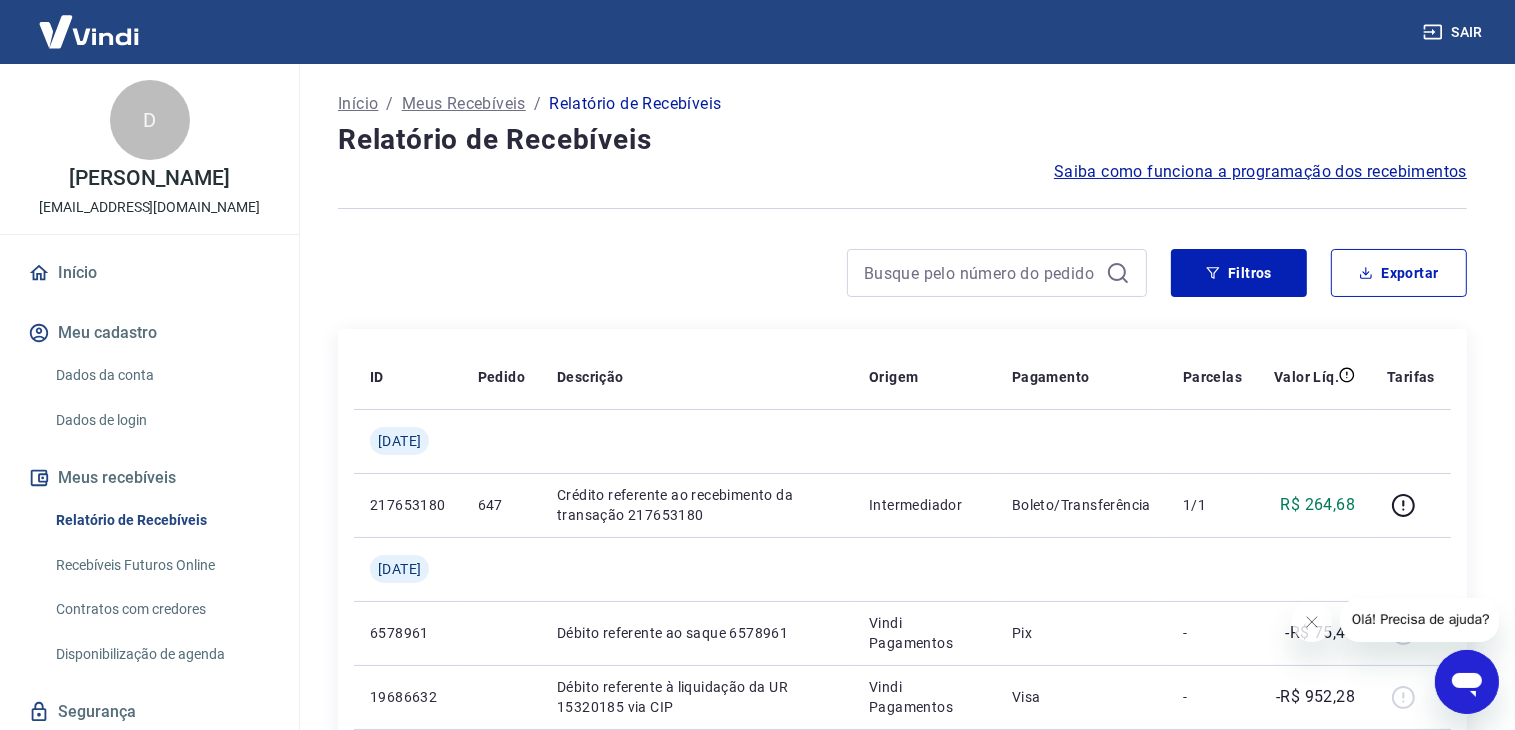 click on "Início" at bounding box center (358, 104) 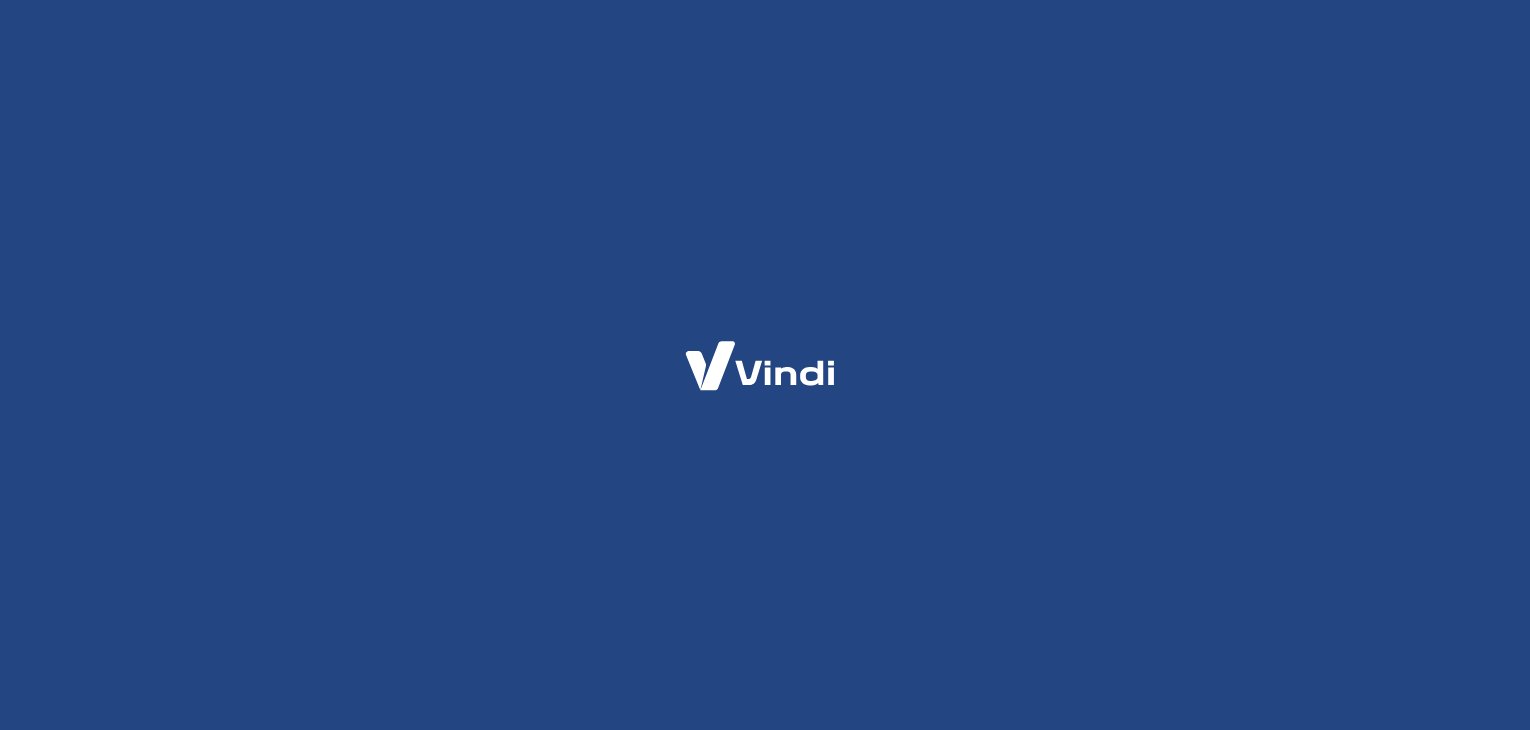 scroll, scrollTop: 0, scrollLeft: 0, axis: both 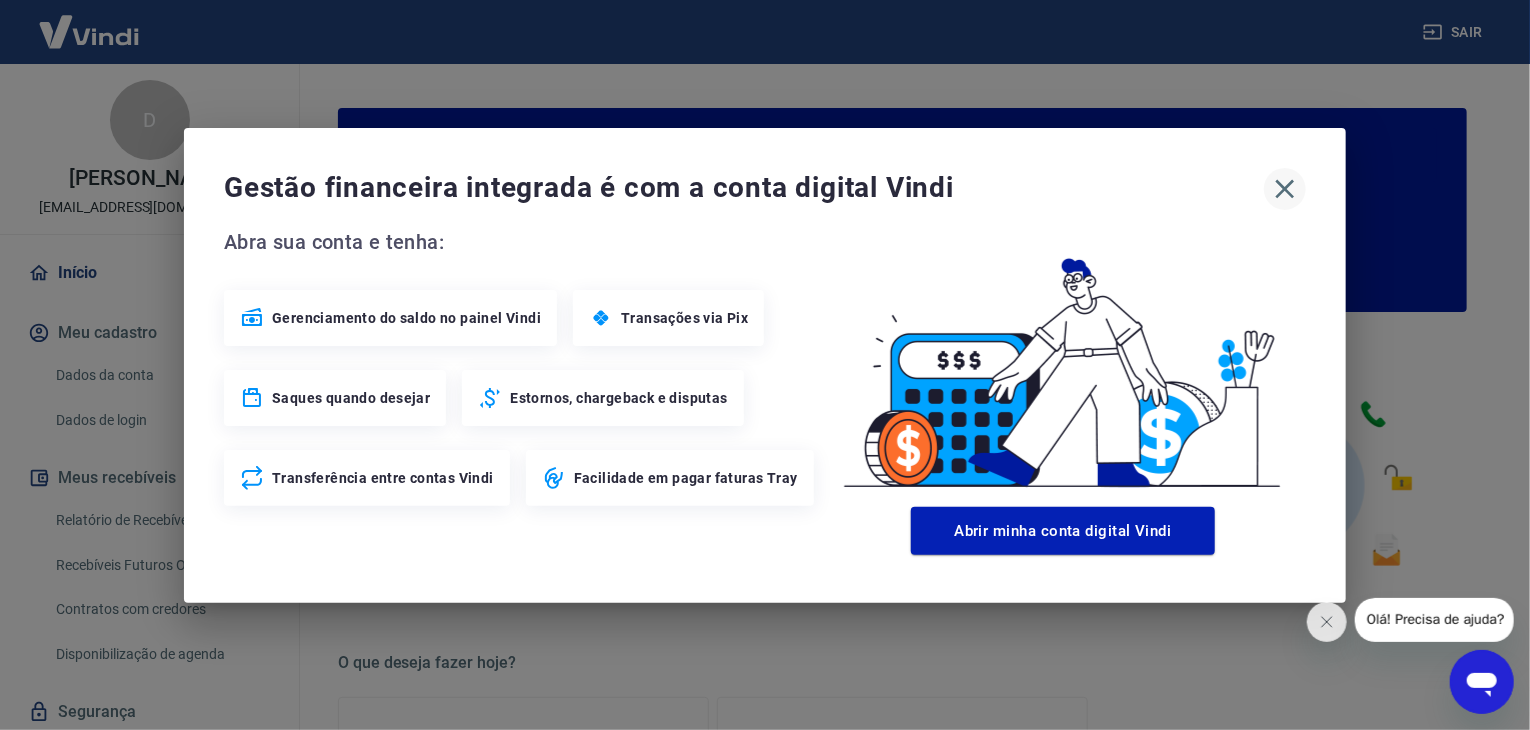 click 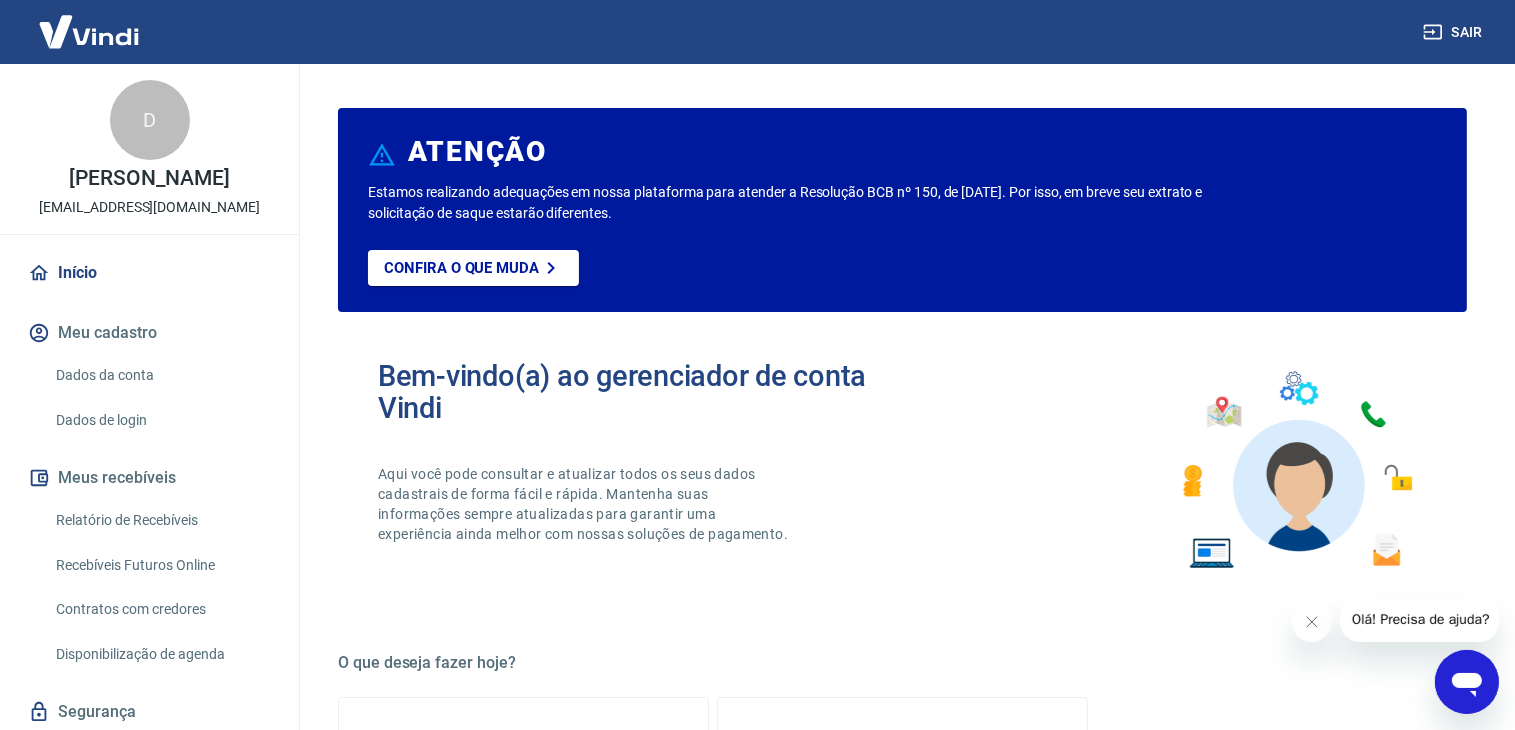 scroll, scrollTop: 0, scrollLeft: 0, axis: both 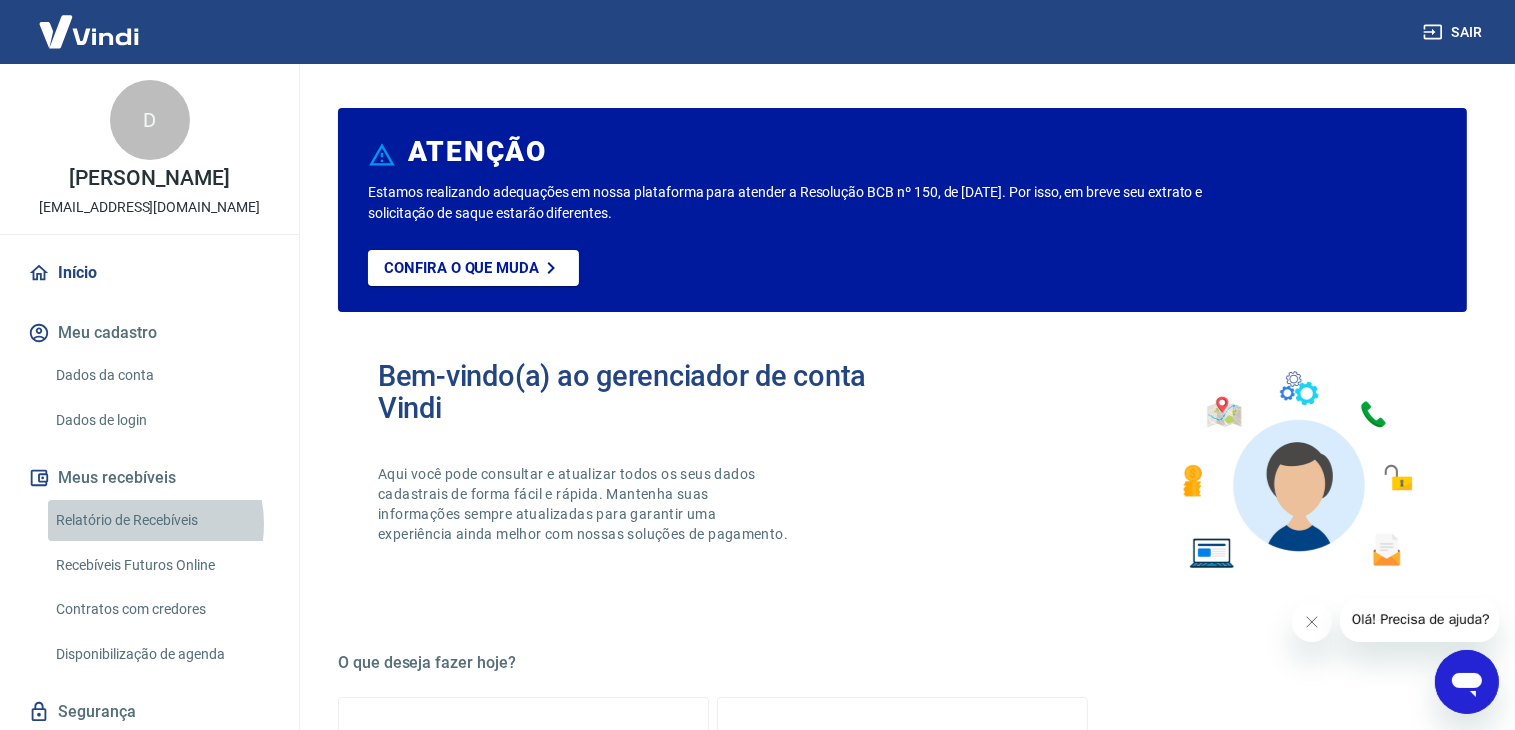 click on "Relatório de Recebíveis" at bounding box center [161, 520] 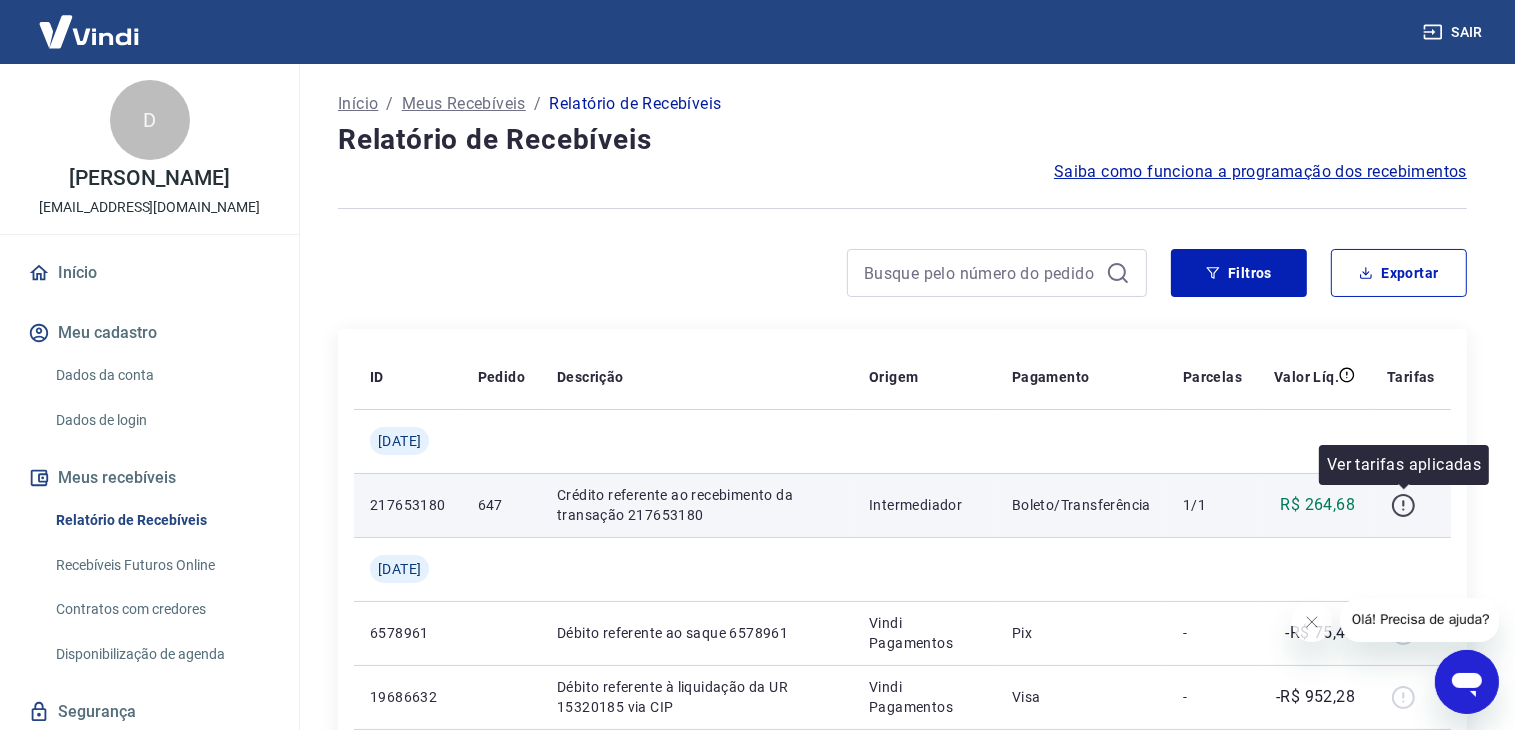 click 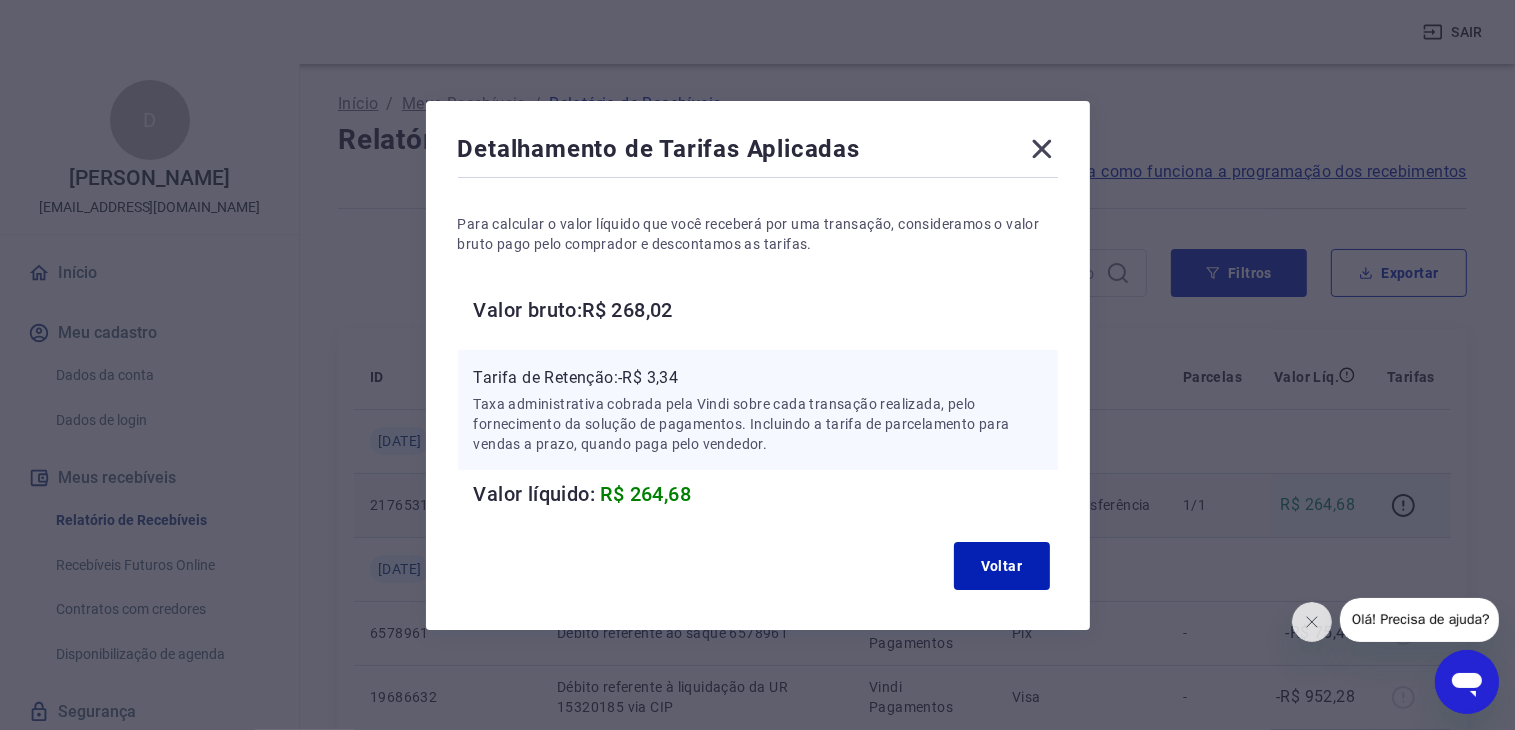 click 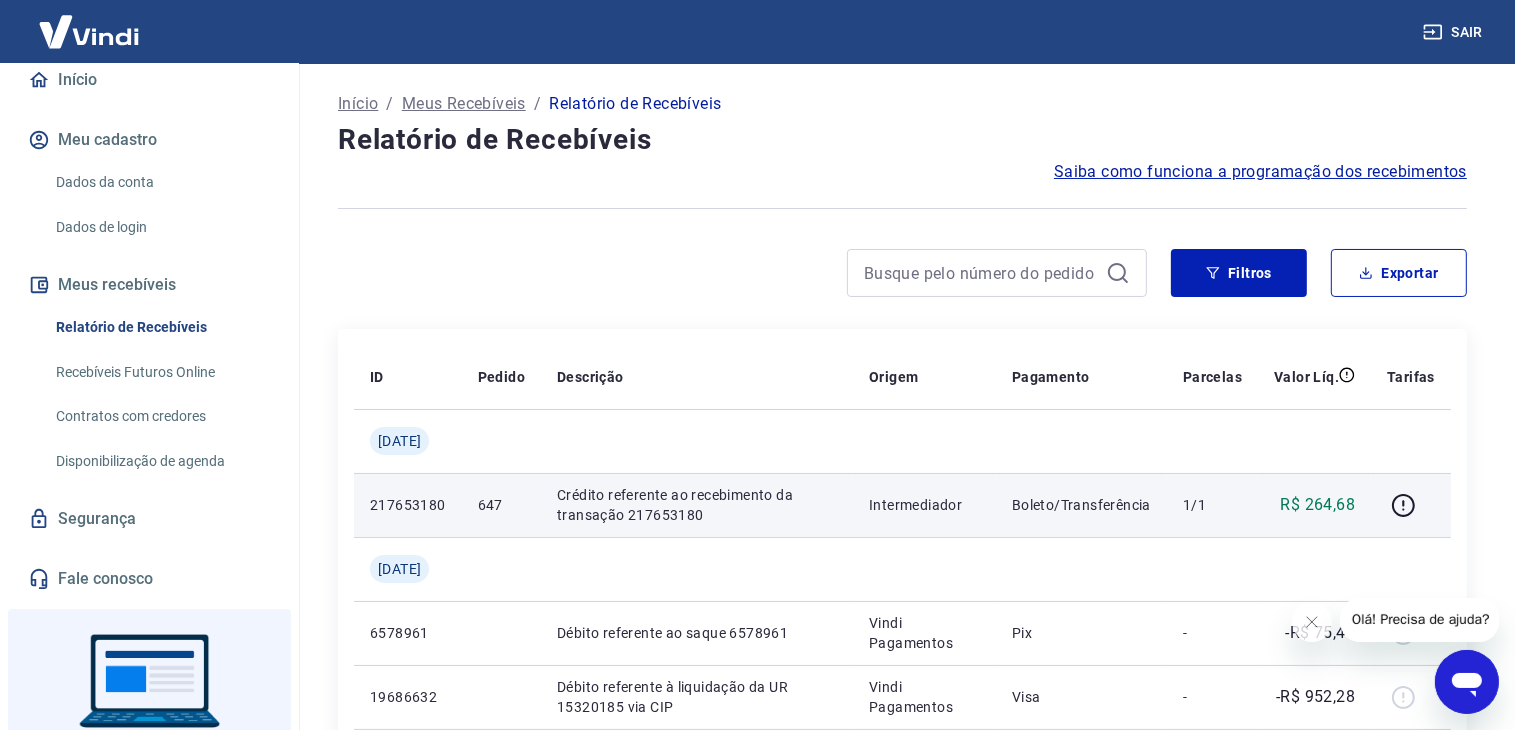 scroll, scrollTop: 200, scrollLeft: 0, axis: vertical 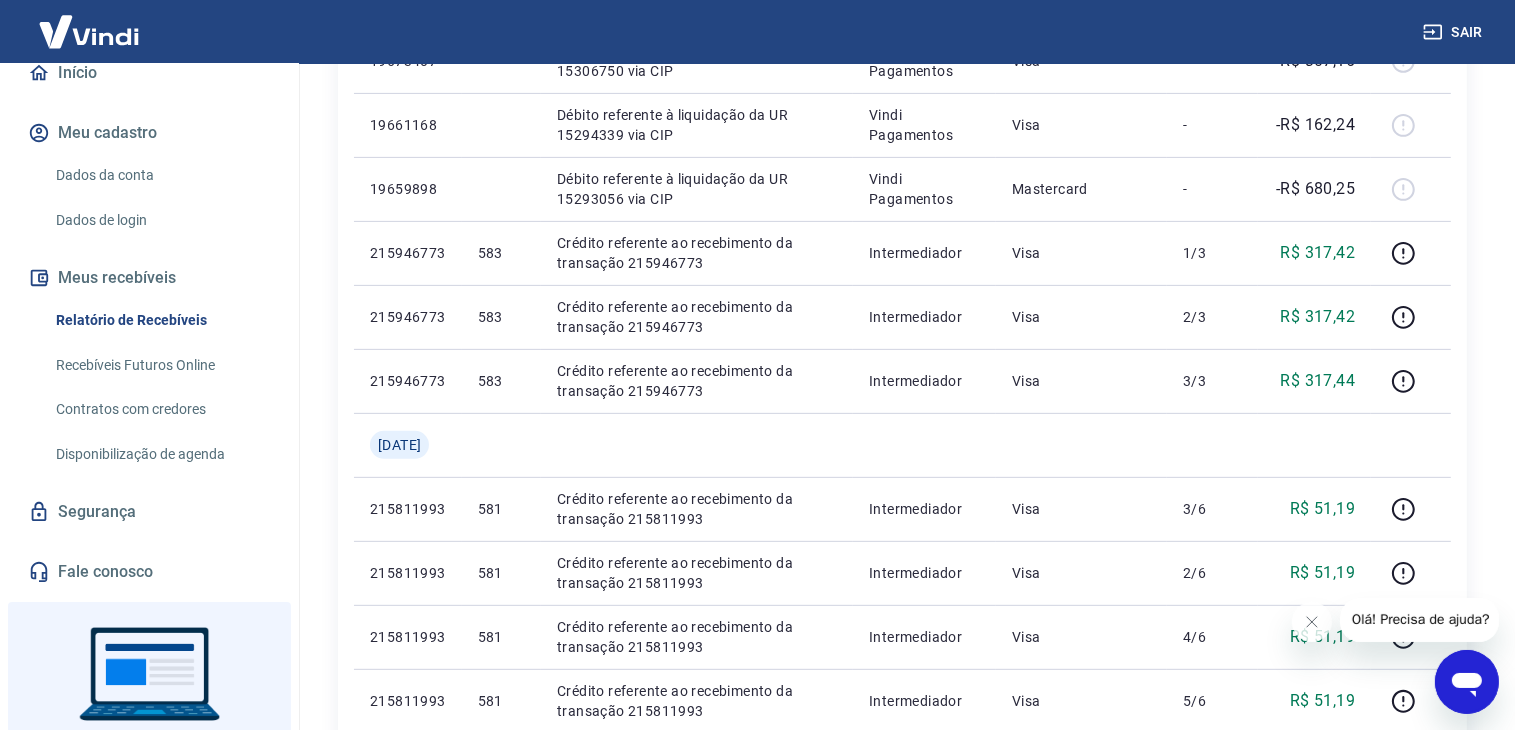 click 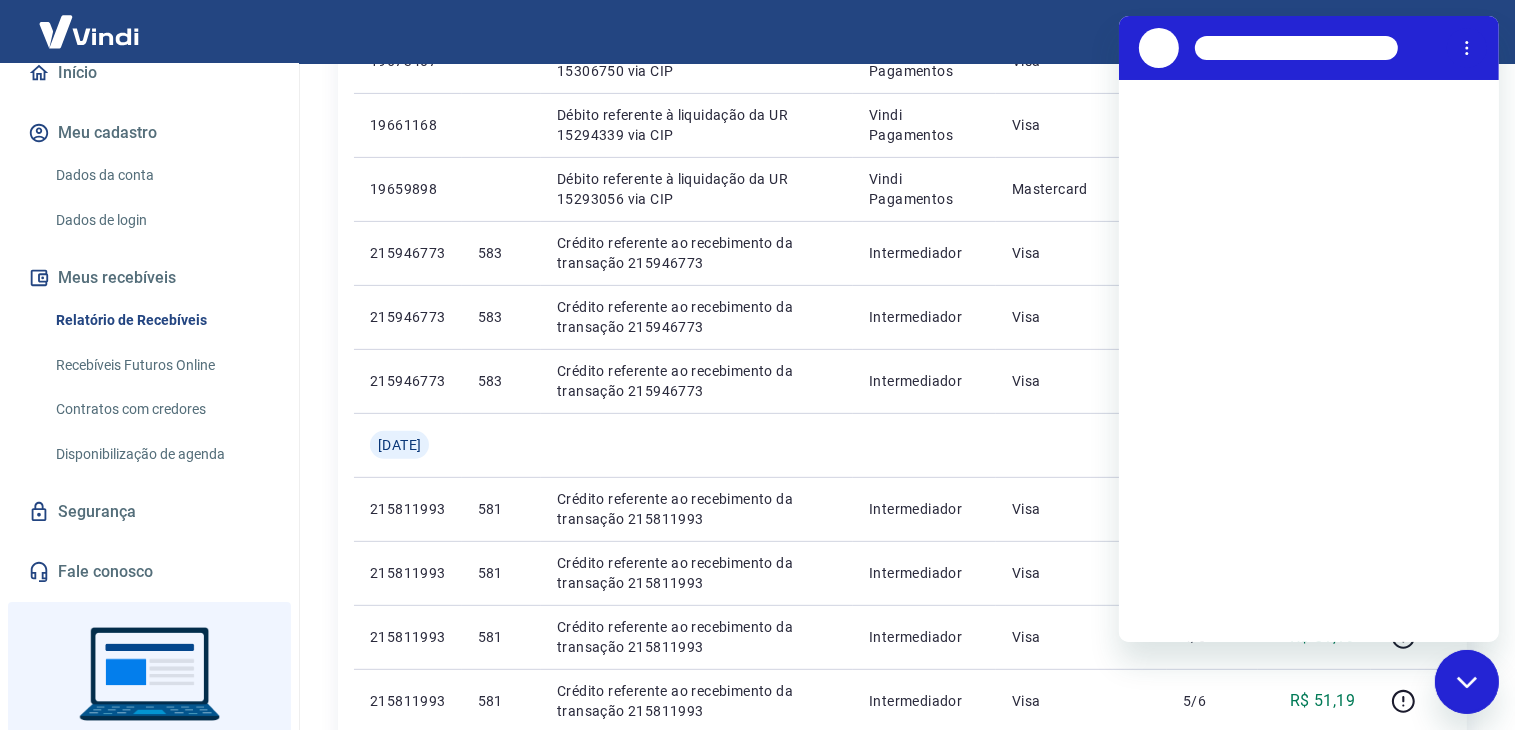 scroll, scrollTop: 0, scrollLeft: 0, axis: both 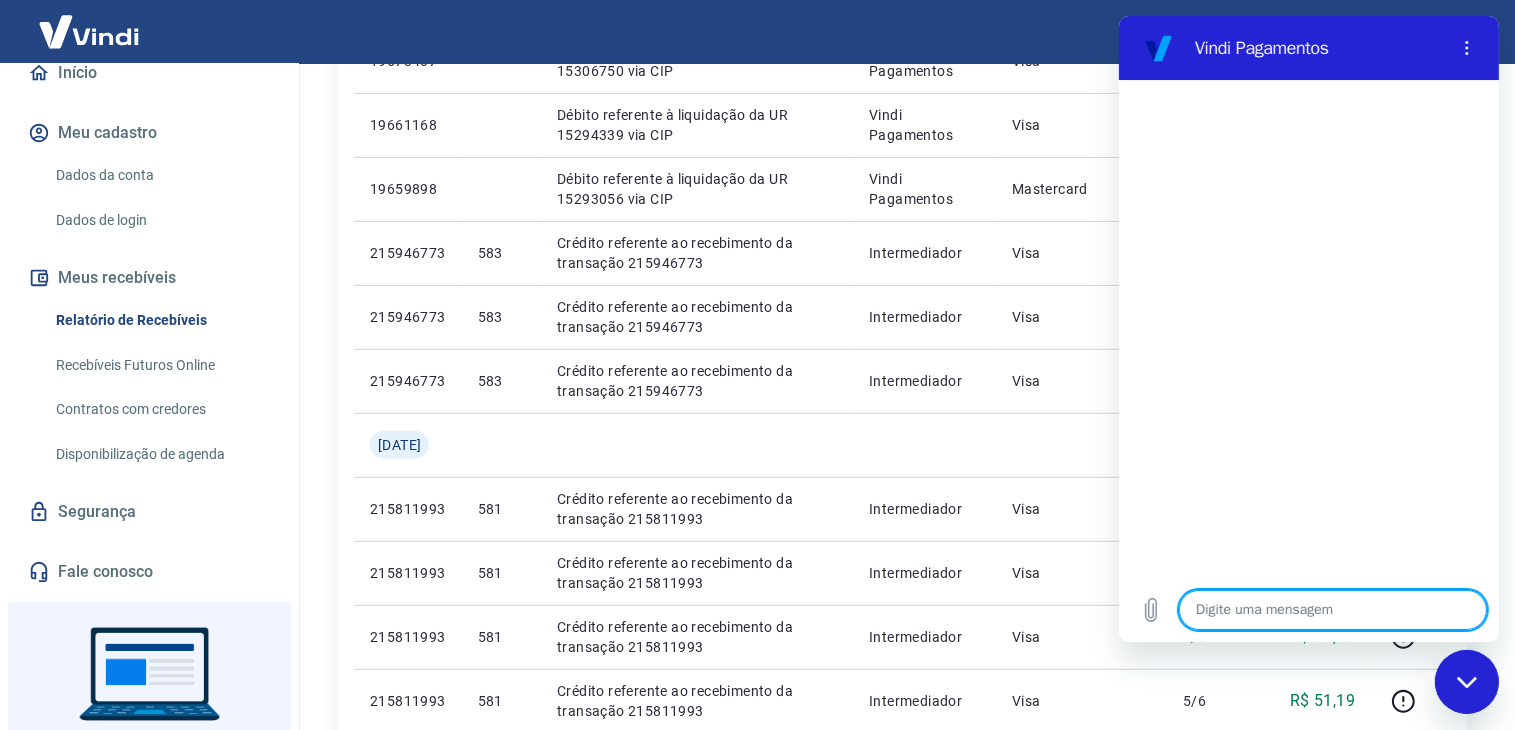 type on "O" 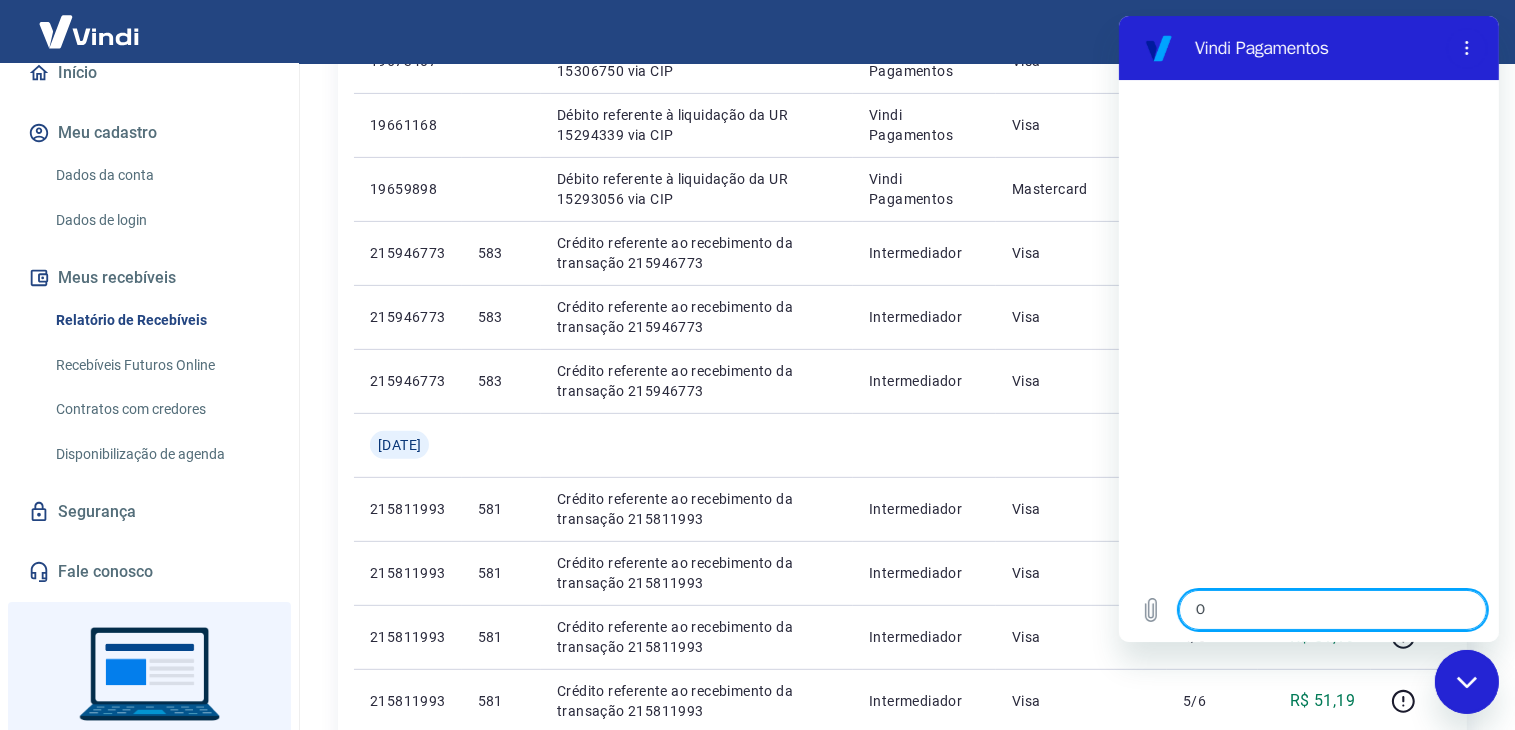 type on "Ol" 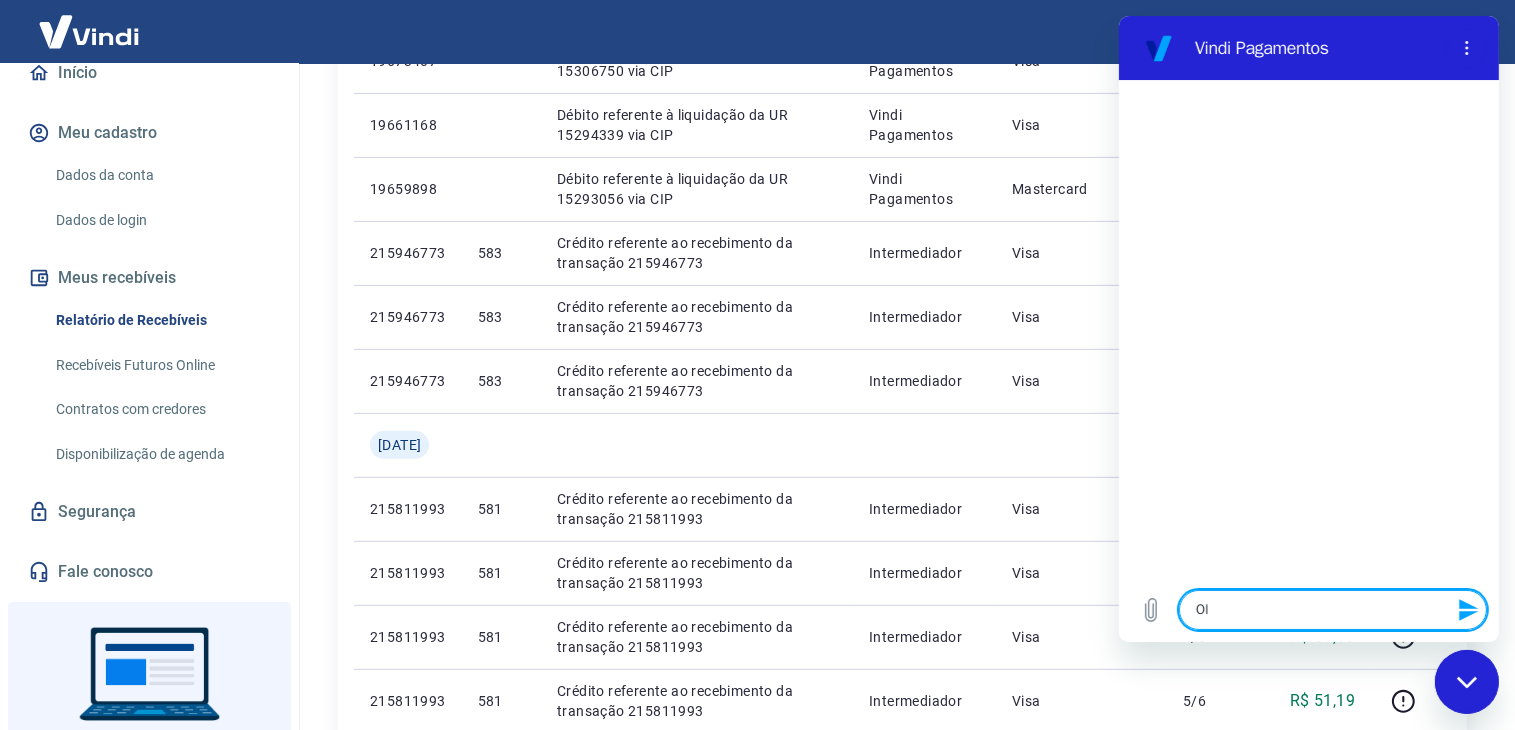 type on "Olá" 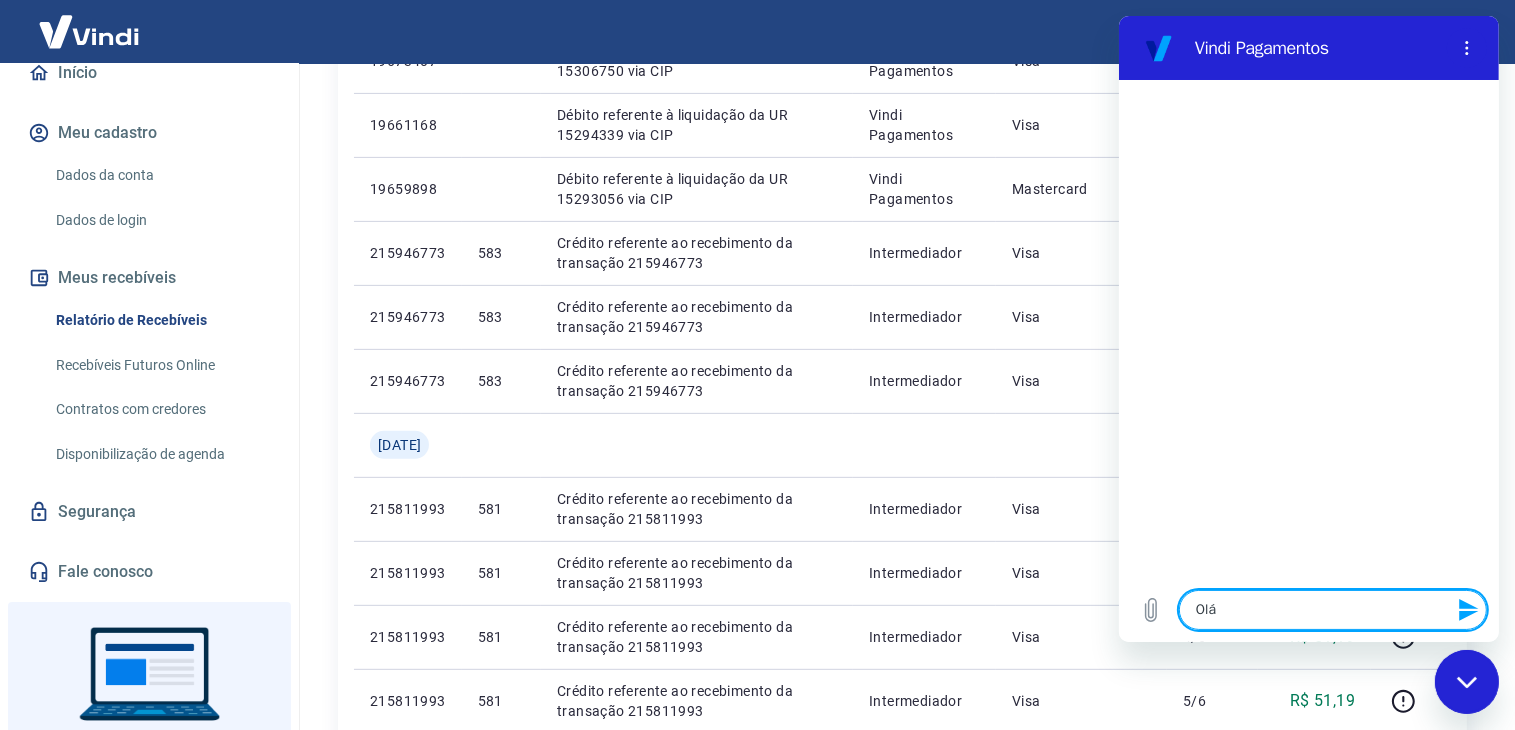 type 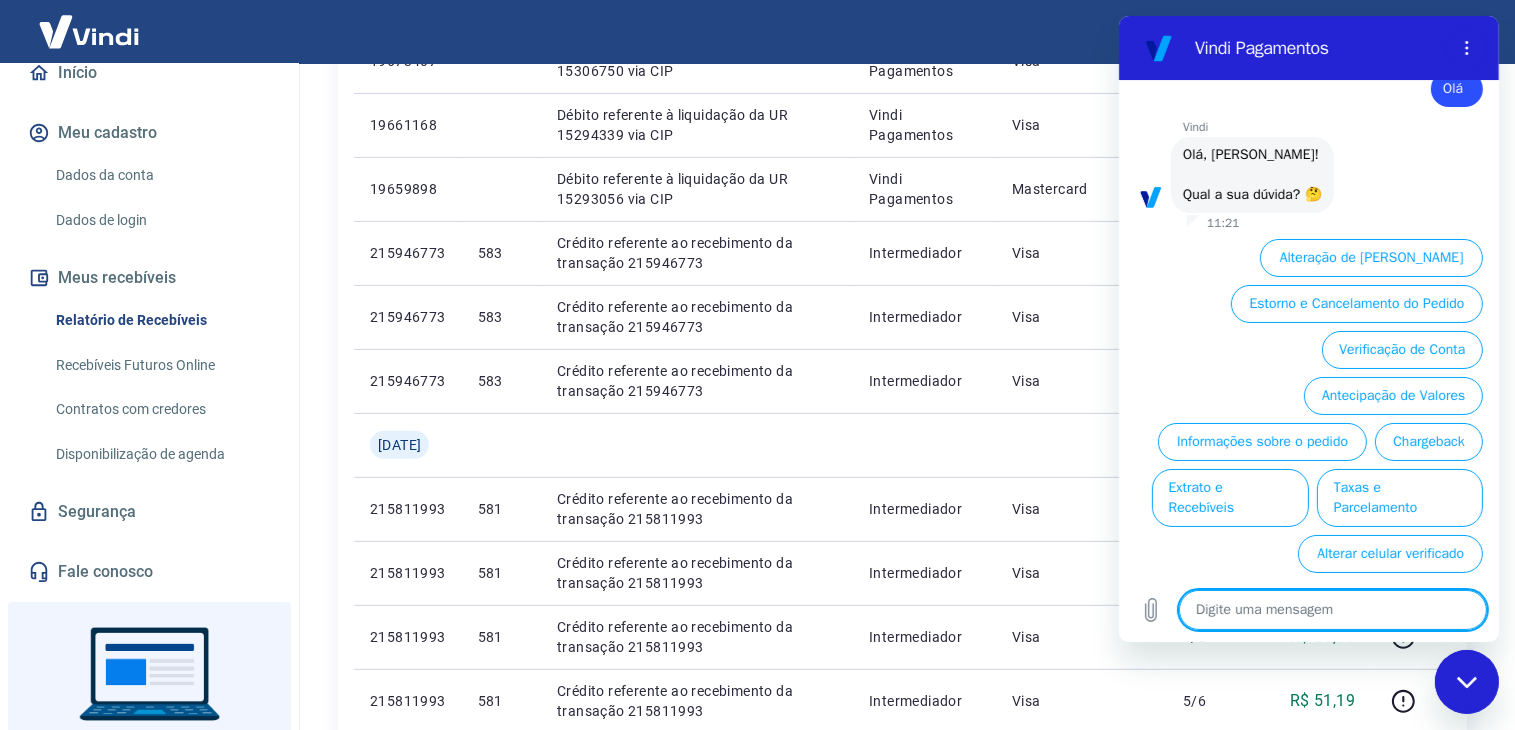 scroll, scrollTop: 92, scrollLeft: 0, axis: vertical 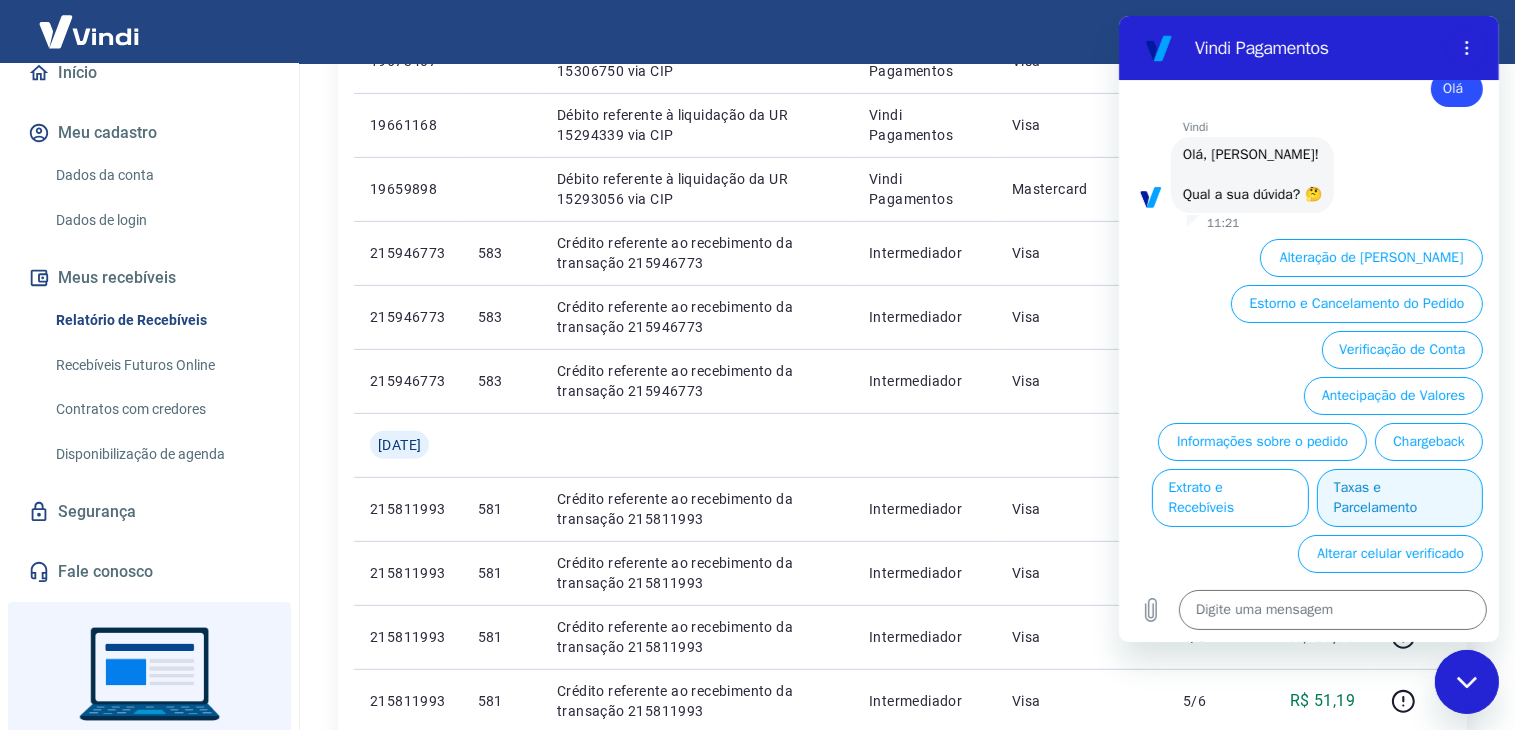 click on "Taxas e Parcelamento" at bounding box center (1399, 498) 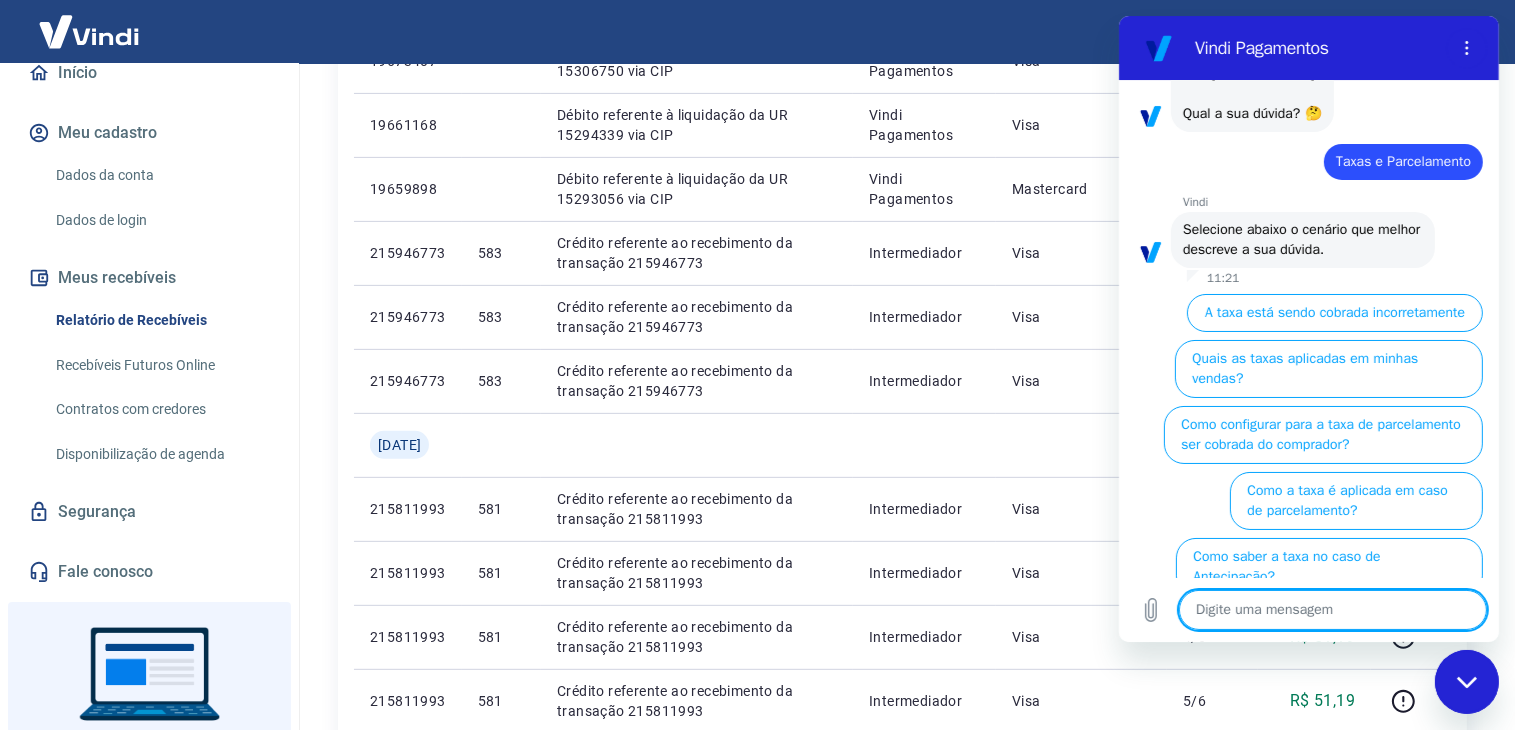 scroll, scrollTop: 129, scrollLeft: 0, axis: vertical 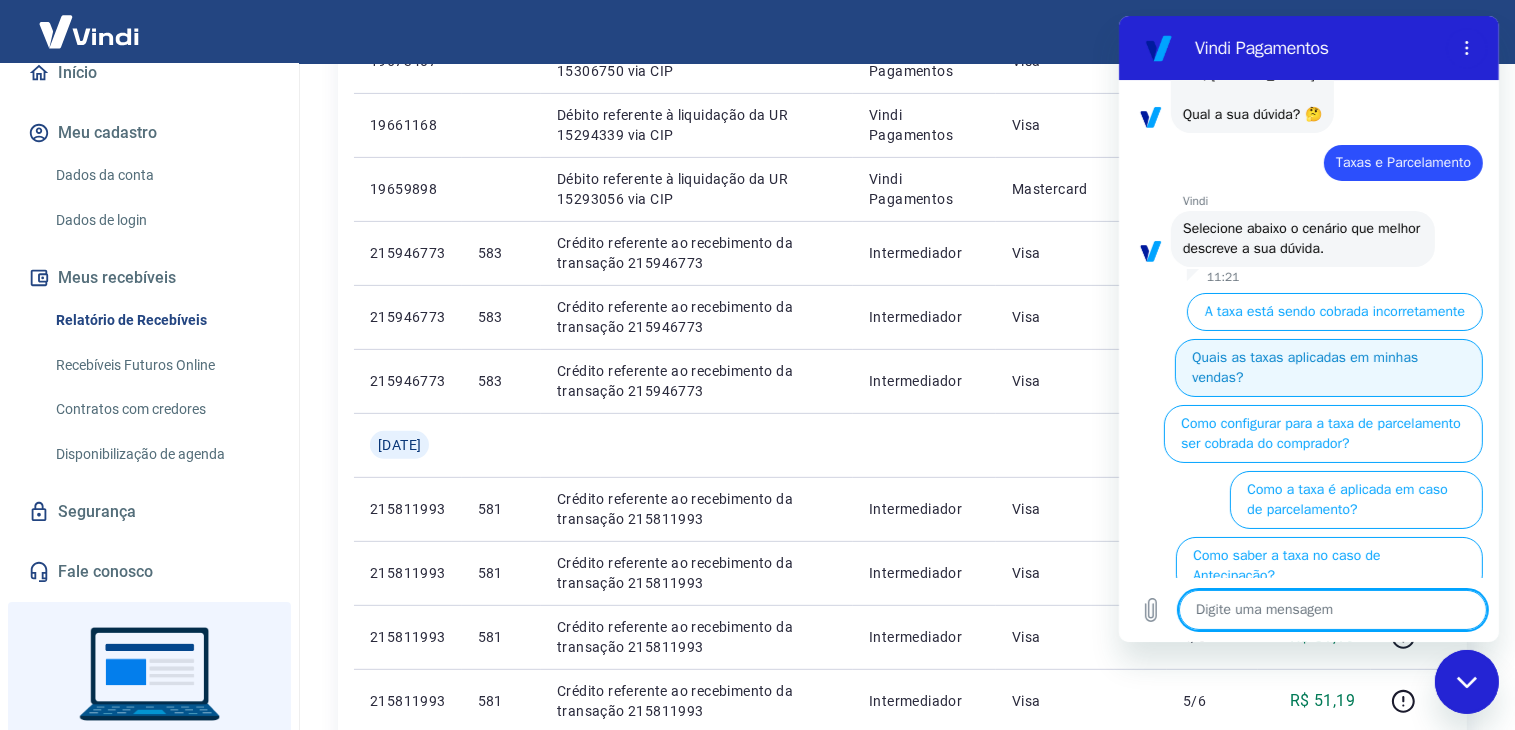 click on "Quais as taxas aplicadas em minhas vendas?" at bounding box center [1328, 368] 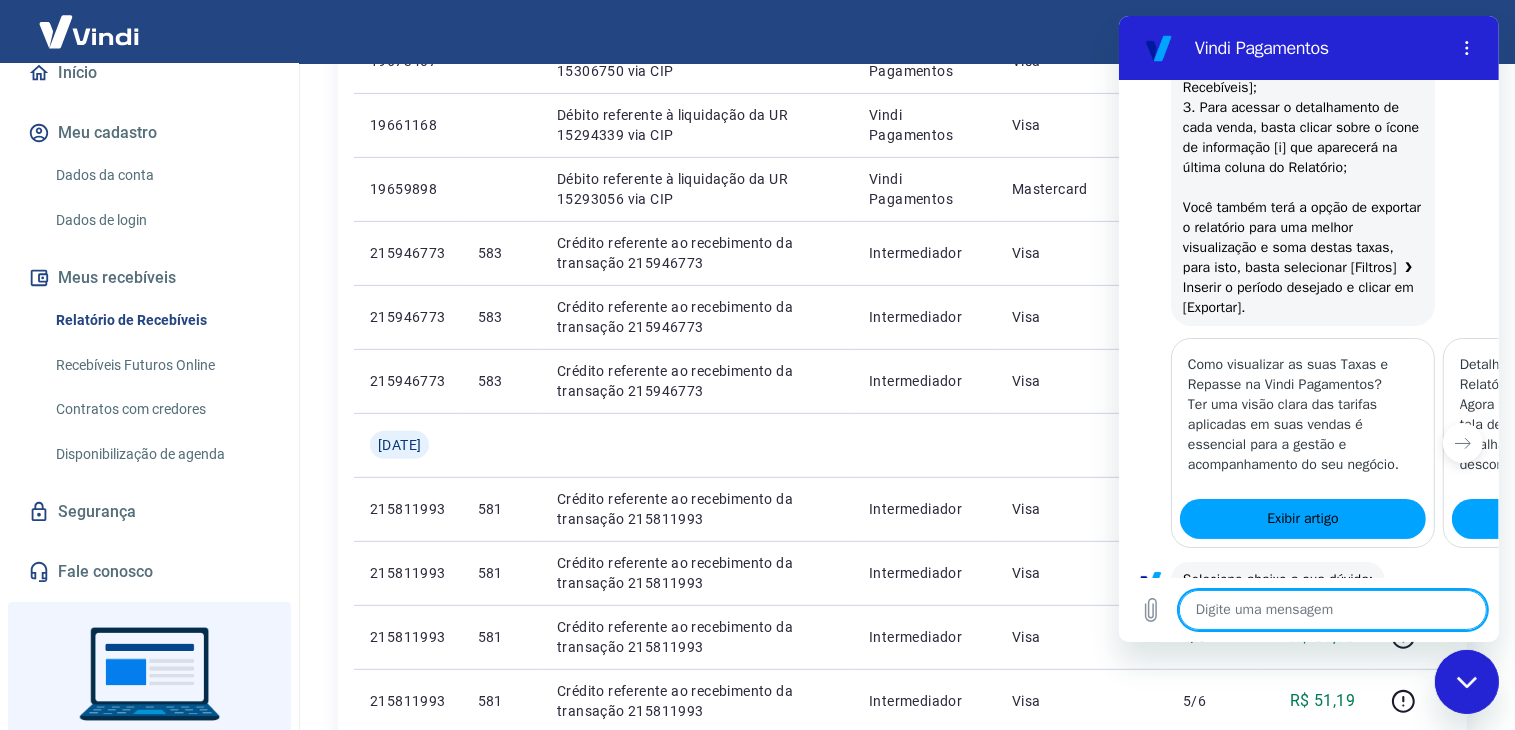scroll, scrollTop: 884, scrollLeft: 0, axis: vertical 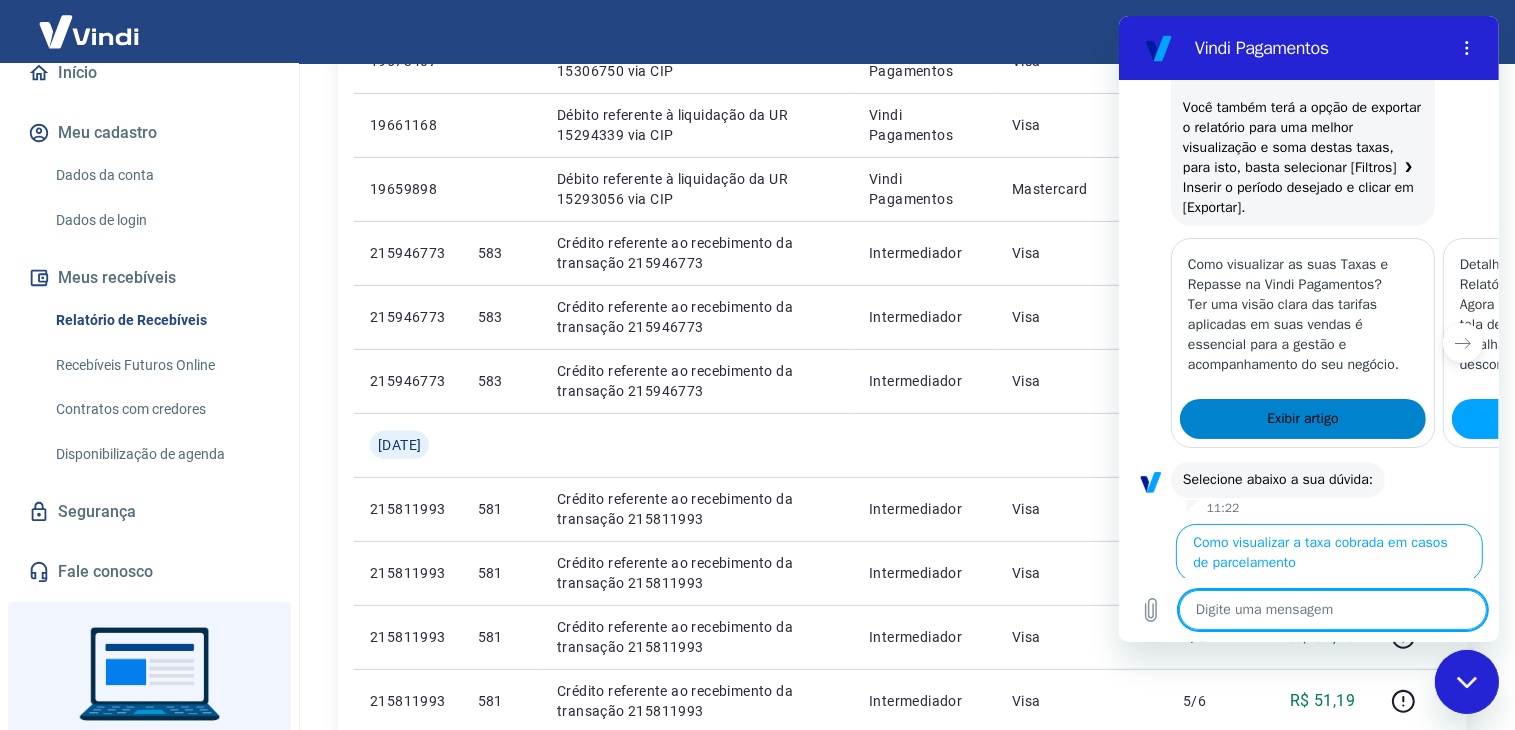 click on "Exibir artigo" at bounding box center (1301, 419) 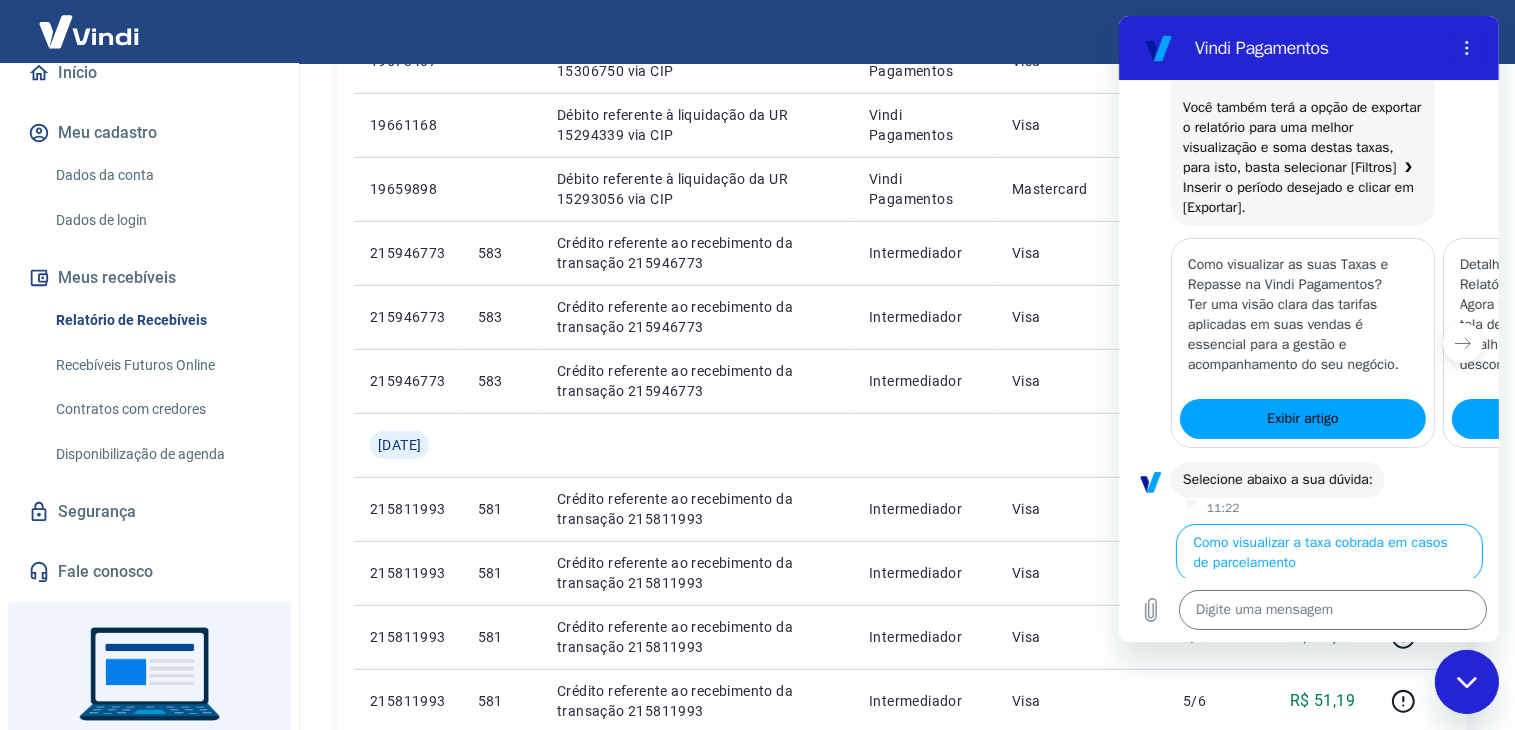 type on "x" 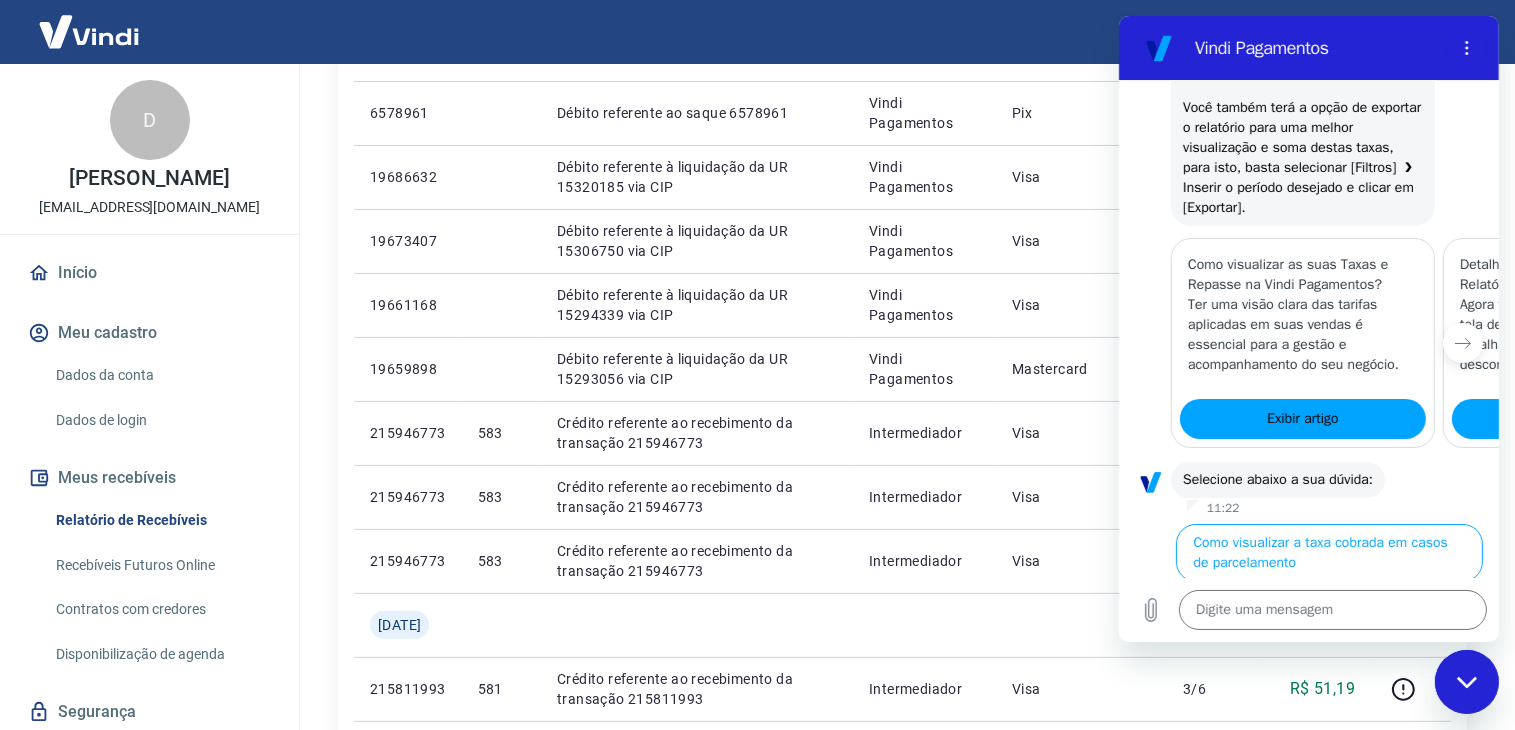 scroll, scrollTop: 400, scrollLeft: 0, axis: vertical 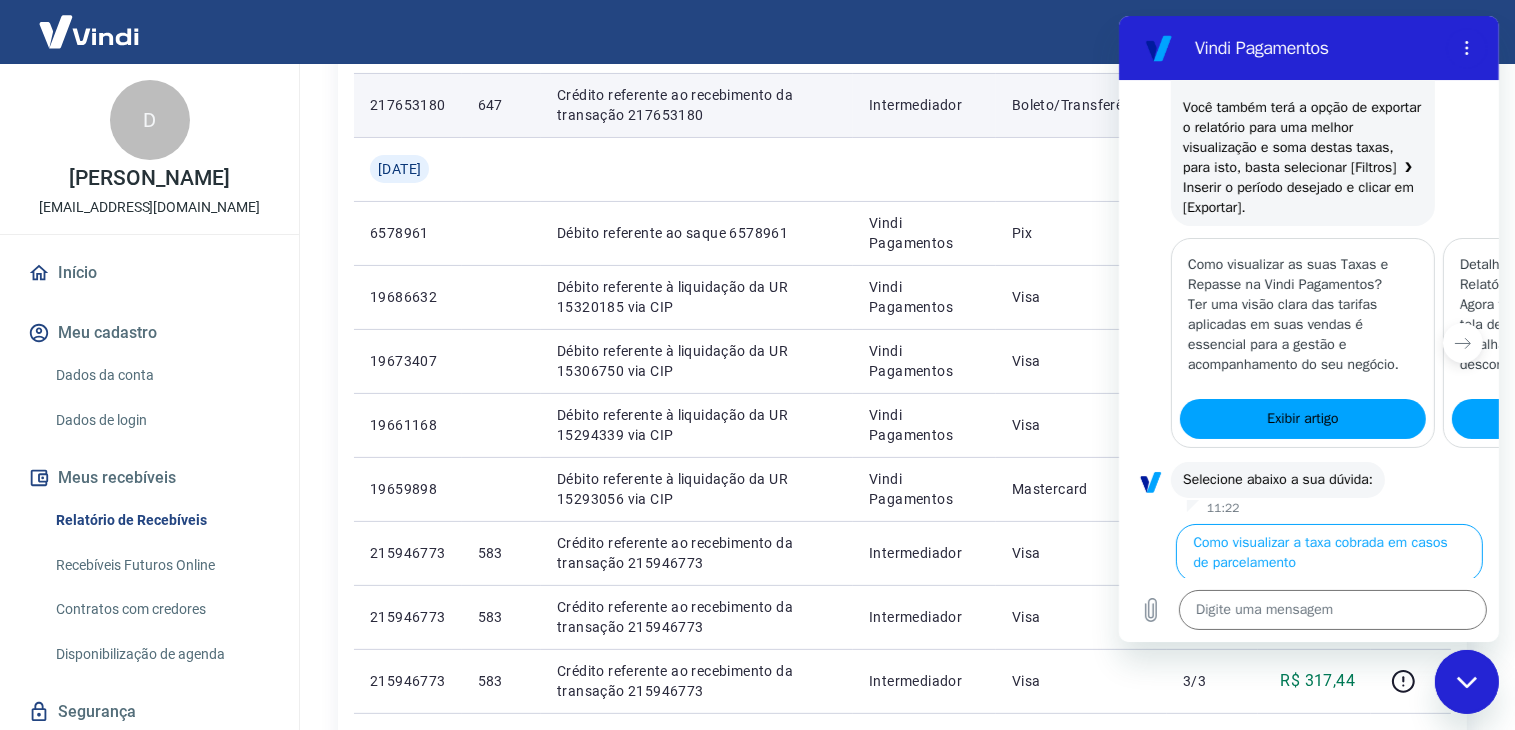 click on "Início" at bounding box center (149, 273) 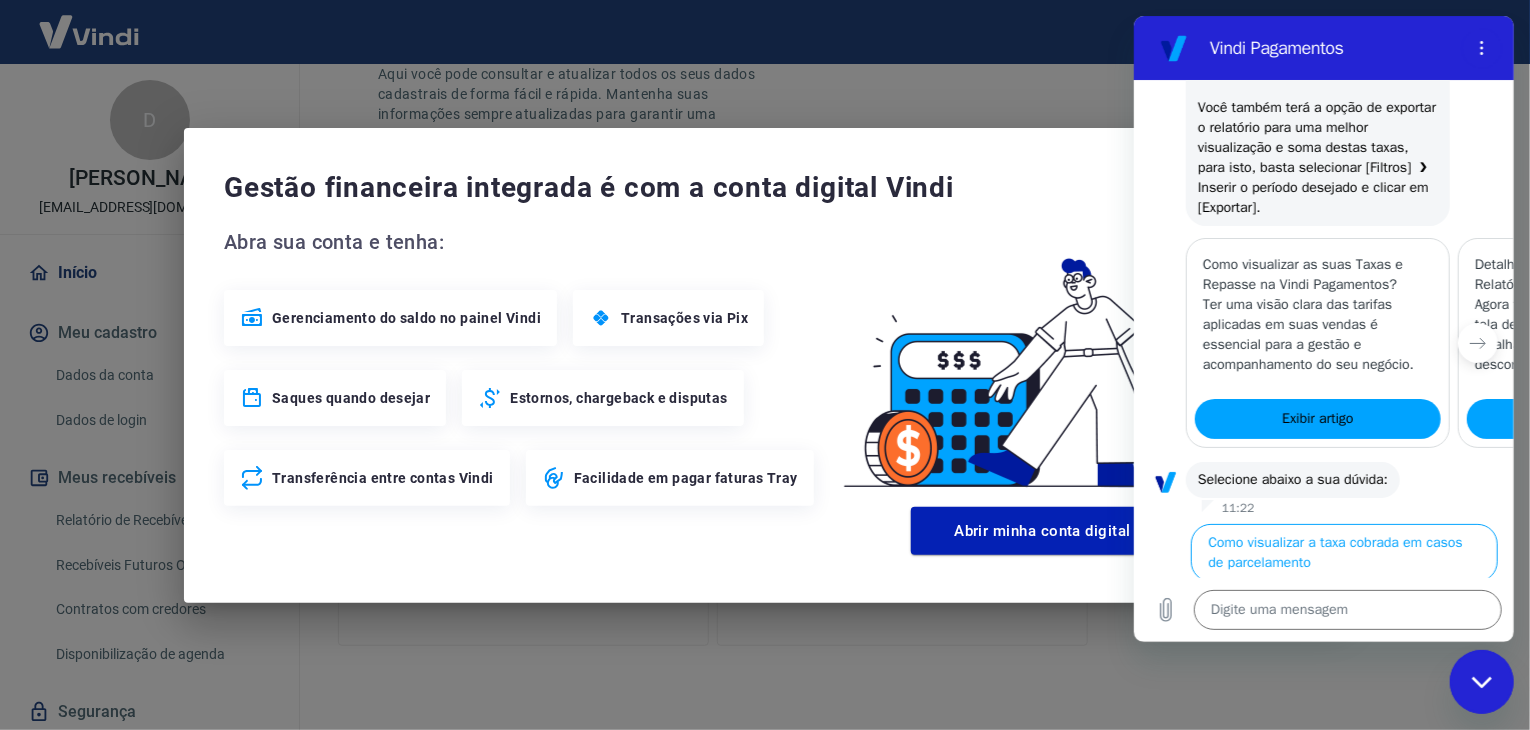 click on "Gestão financeira integrada é com a conta digital Vindi Abra sua conta e tenha: Gerenciamento do saldo no painel Vindi Transações via Pix Saques quando desejar Estornos, chargeback e disputas Transferência entre contas Vindi Facilidade em pagar faturas Tray Abrir minha conta digital Vindi" at bounding box center [765, 365] 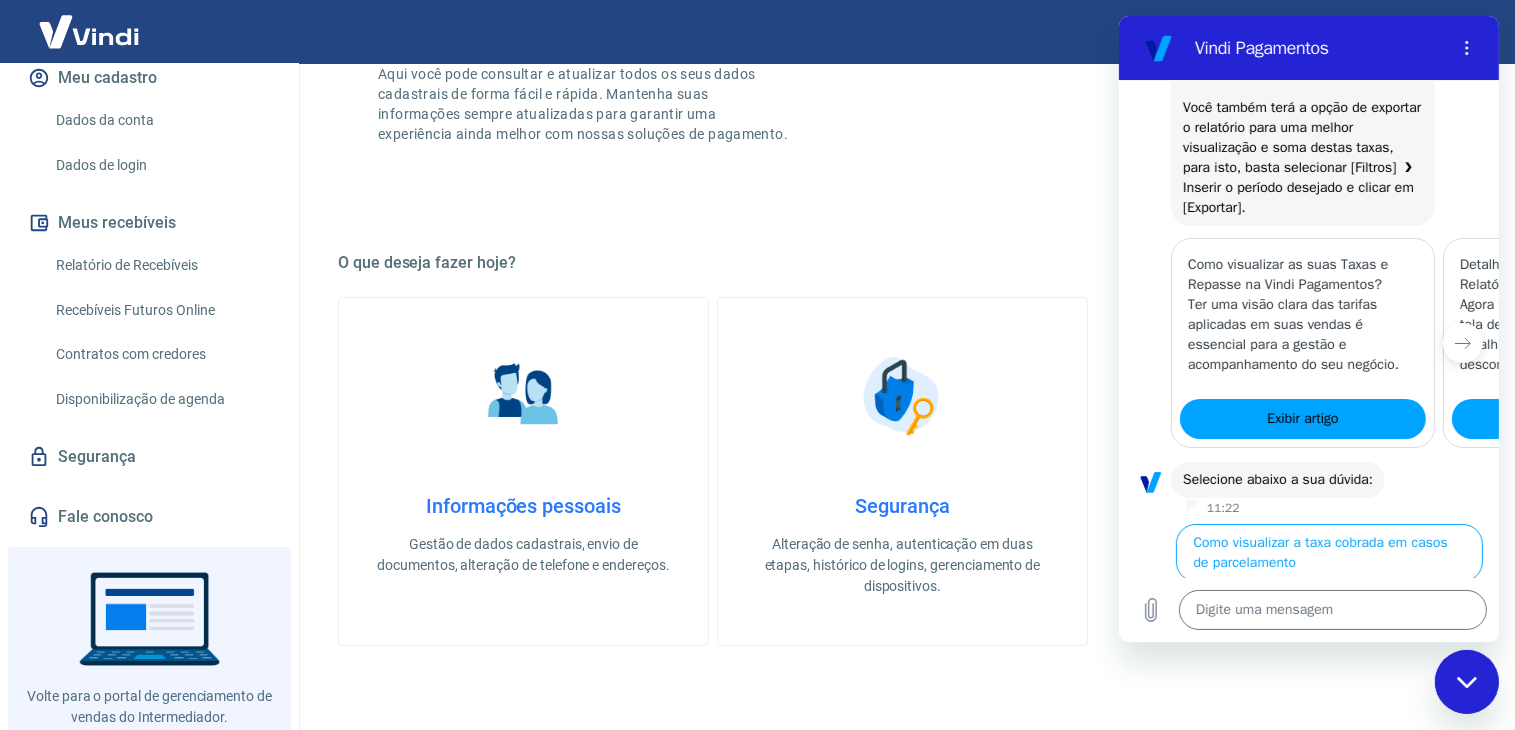 scroll, scrollTop: 327, scrollLeft: 0, axis: vertical 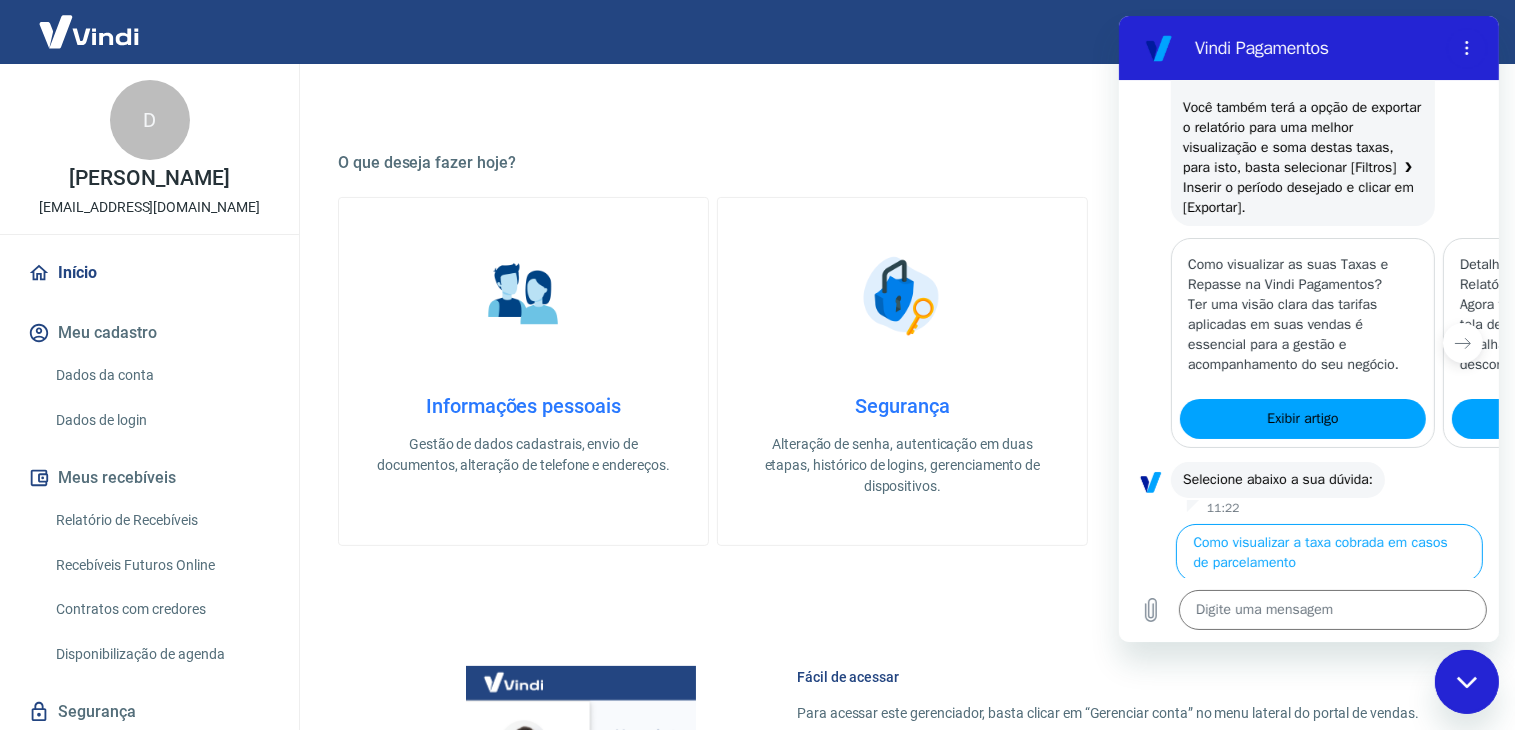 click on "ATENÇÃO Estamos realizando adequações em nossa plataforma para atender a Resolução BCB nº 150, de [DATE]. Por isso, em breve seu extrato e solicitação de saque estarão diferentes. Confira o que muda Bem-vindo(a) ao gerenciador de conta Vindi Aqui você pode consultar e atualizar todos os seus dados cadastrais de forma fácil e rápida. Mantenha suas informações sempre atualizadas para garantir uma experiência ainda melhor com nossas soluções de pagamento. O que deseja fazer hoje? Informações pessoais Gestão de dados cadastrais, envio de documentos, alteração de telefone e endereços. Segurança Alteração de senha, autenticação em duas etapas, histórico de logins, gerenciamento de dispositivos. Fácil de acessar Para acessar este gerenciador, basta clicar em “Gerenciar conta” no menu lateral do portal de vendas. Retorne para o portal de vendas Você poderá retornar para o portal de vendas através das seguintes maneiras: - parte inferior do menu lateral - rodapé desta página" at bounding box center [902, 390] 